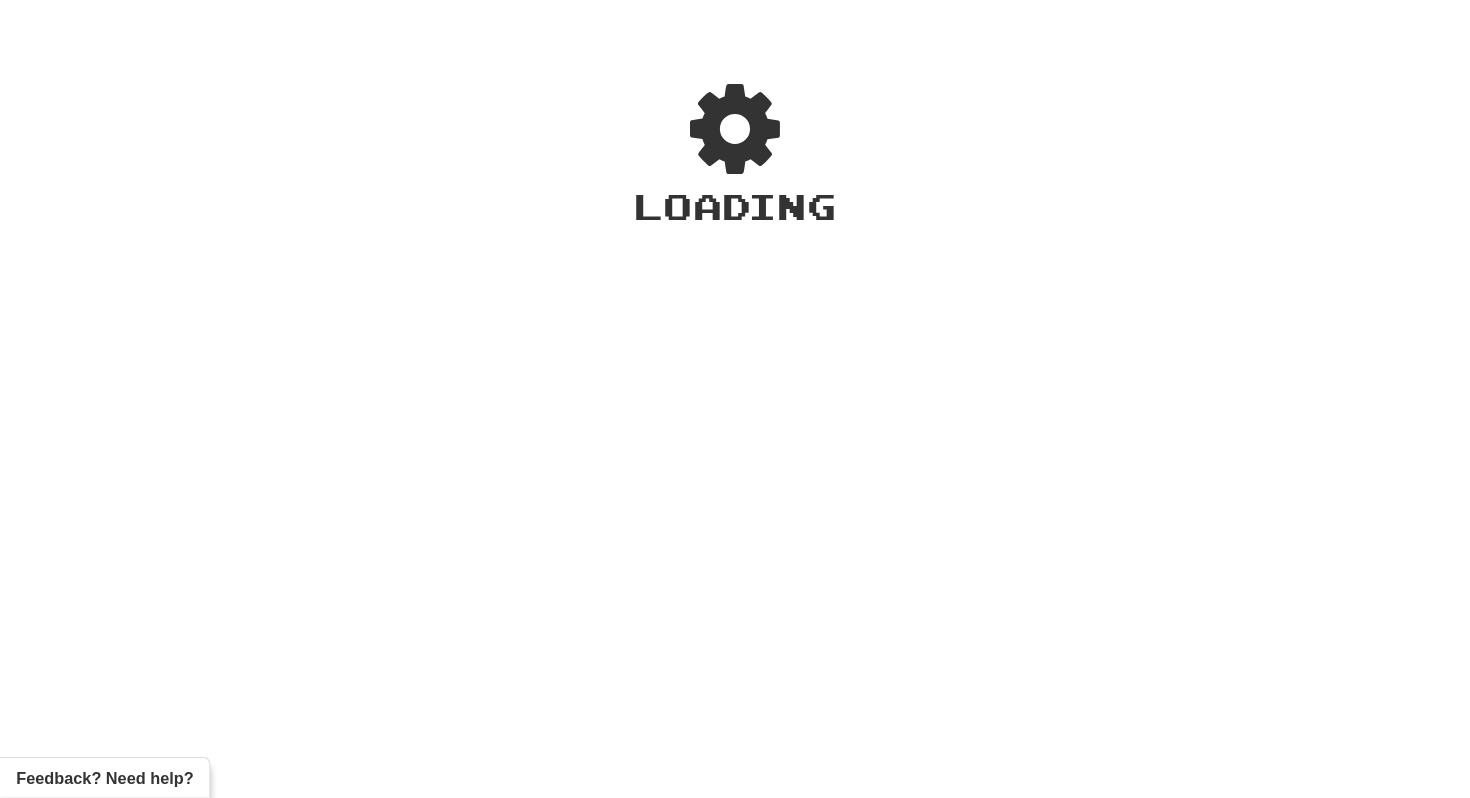 scroll, scrollTop: 0, scrollLeft: 0, axis: both 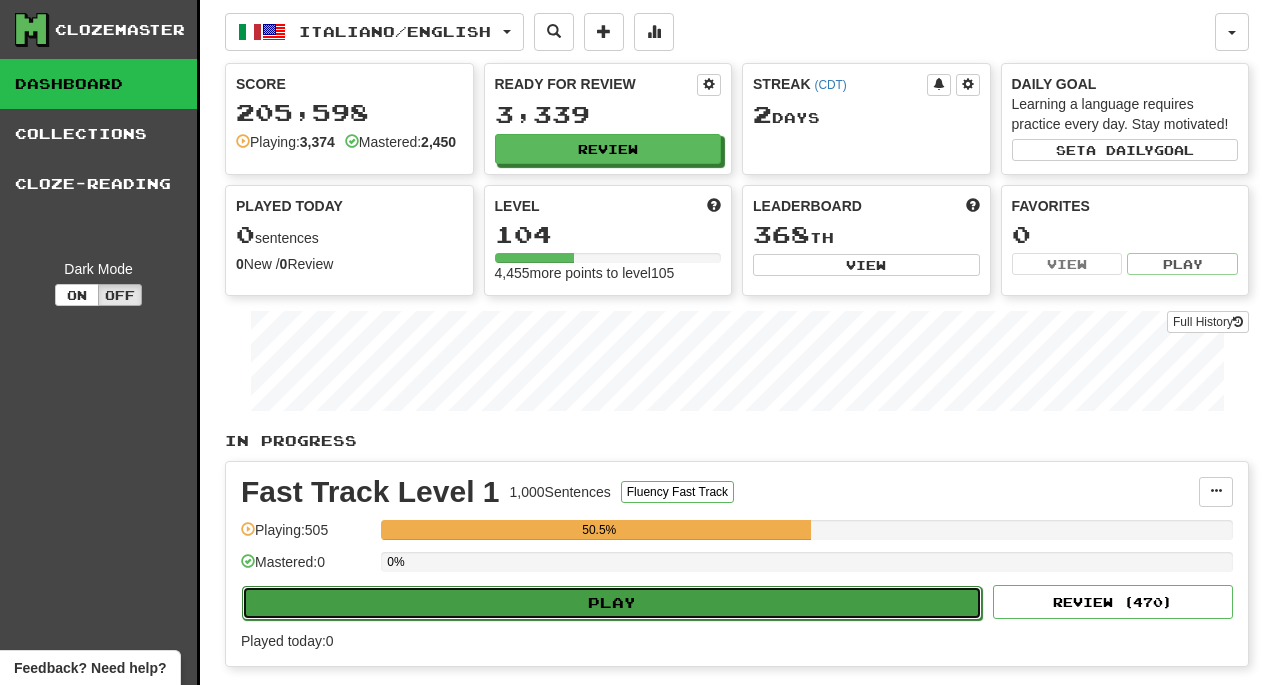 click on "Play" at bounding box center (612, 603) 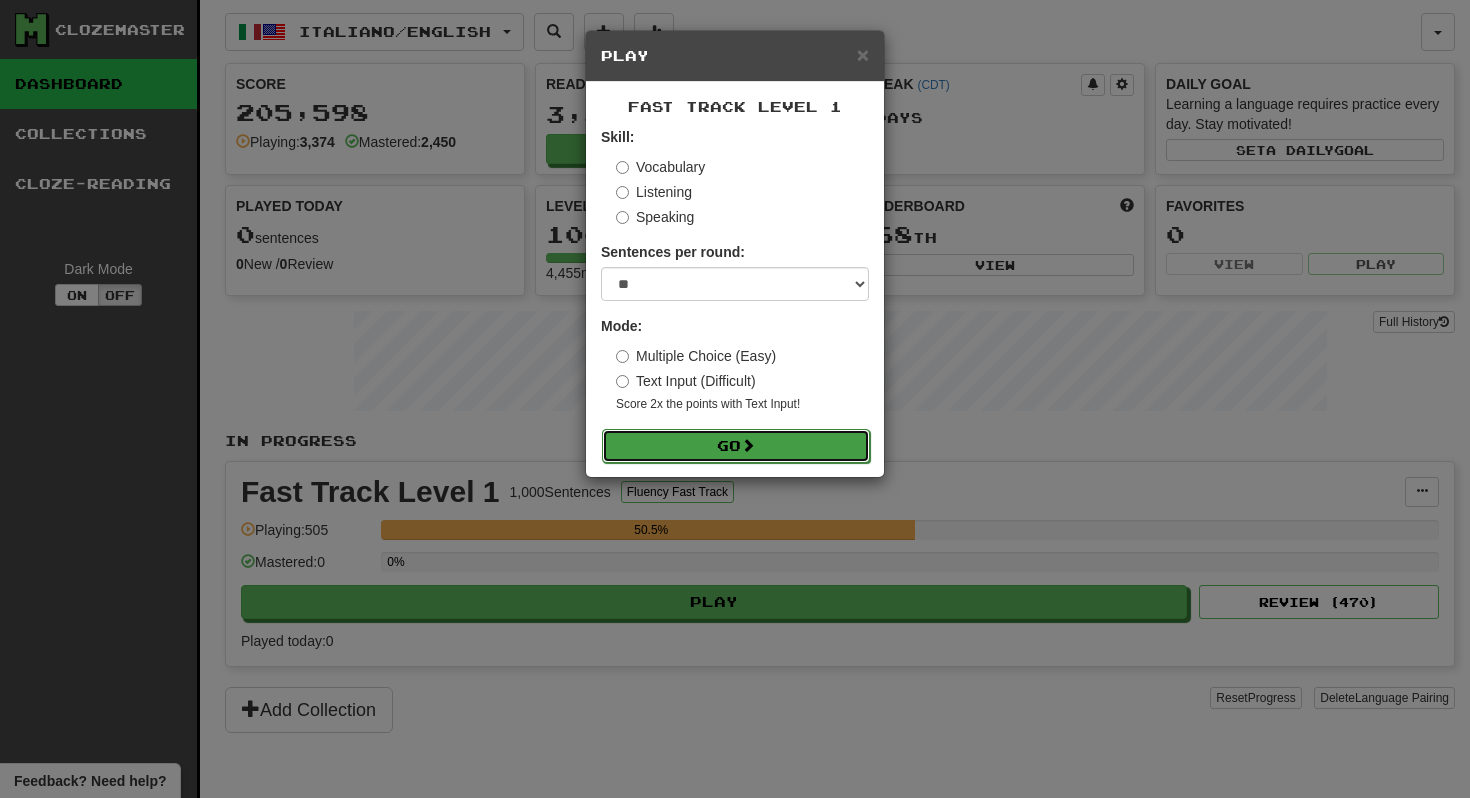 click at bounding box center (748, 445) 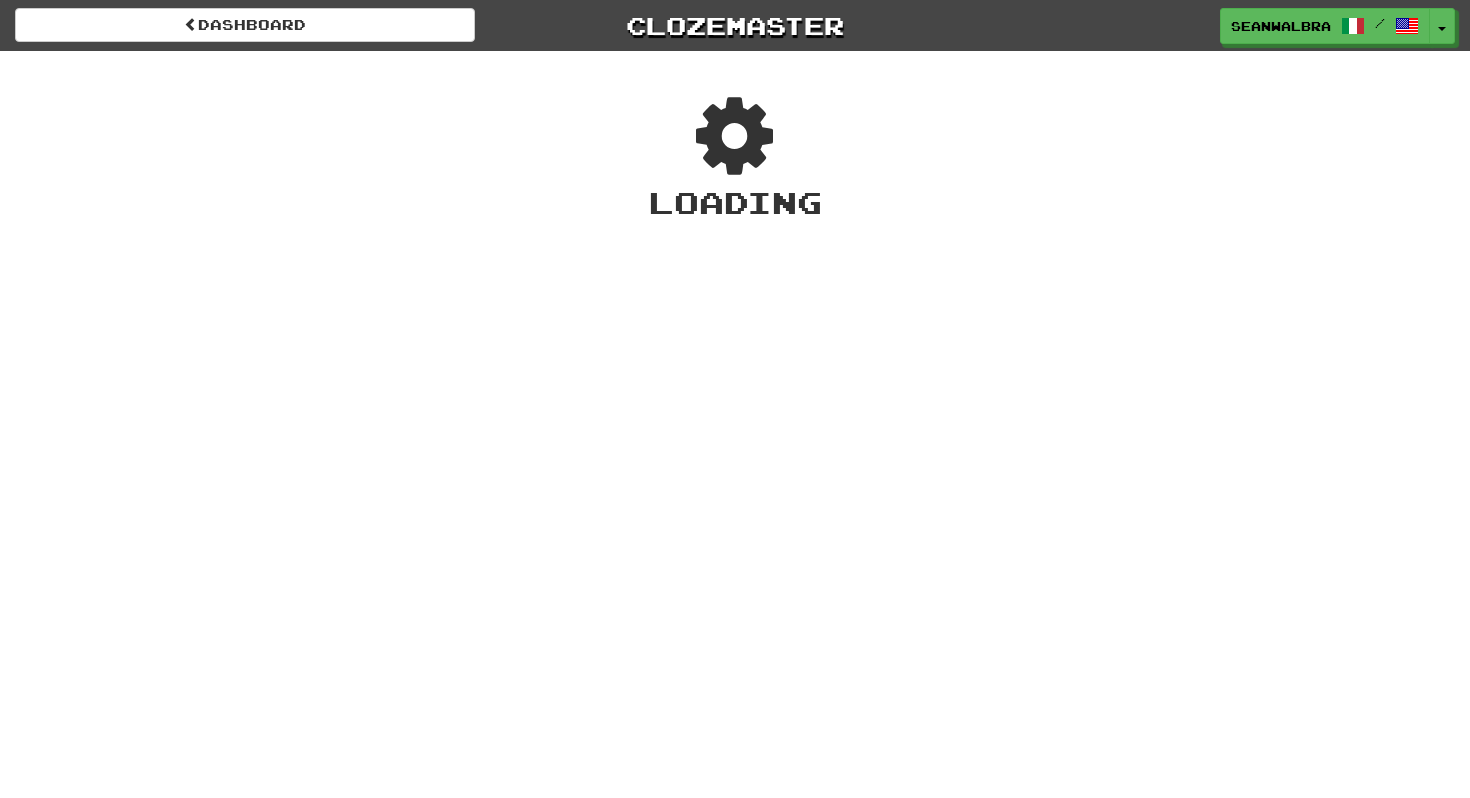 scroll, scrollTop: 0, scrollLeft: 0, axis: both 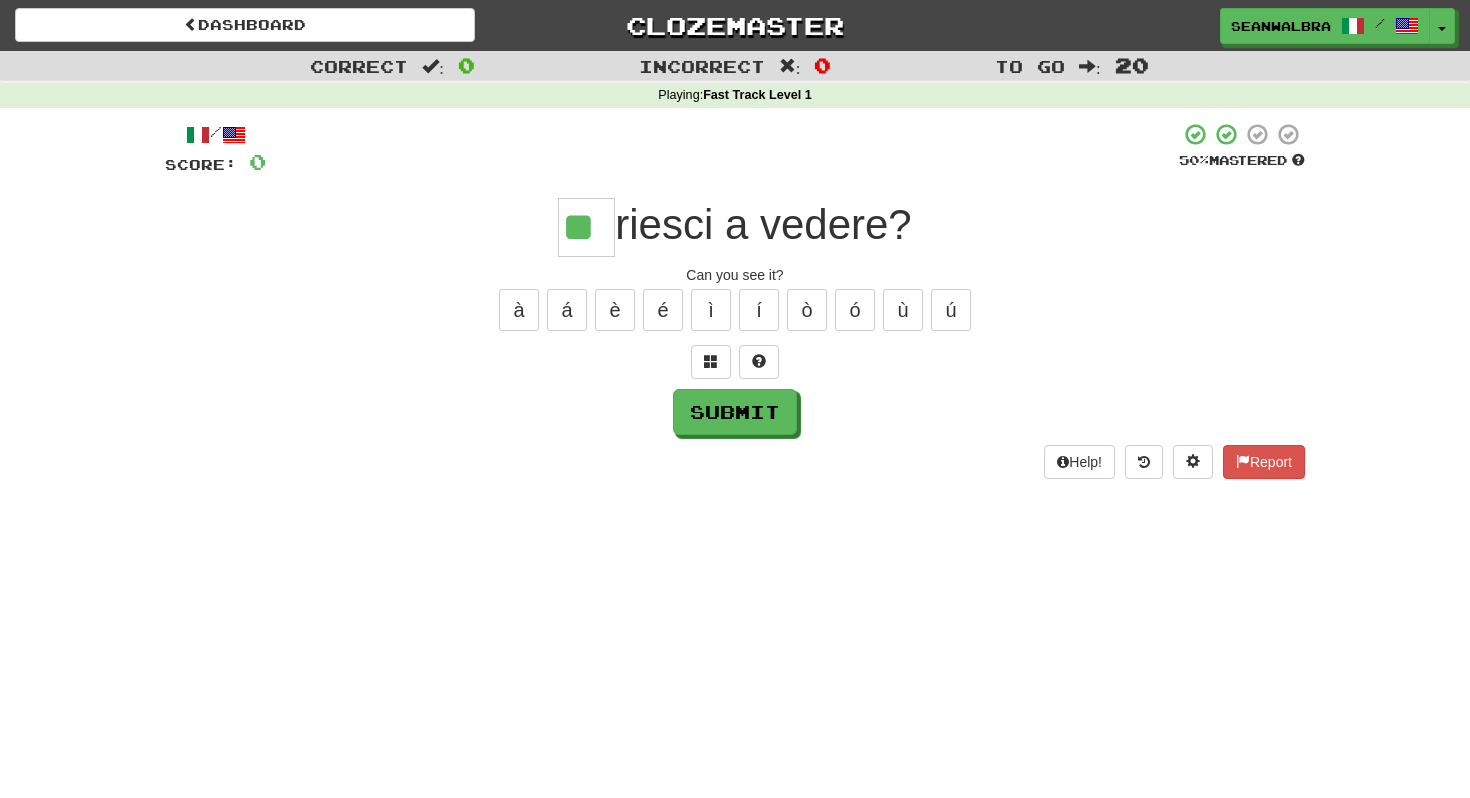 type on "**" 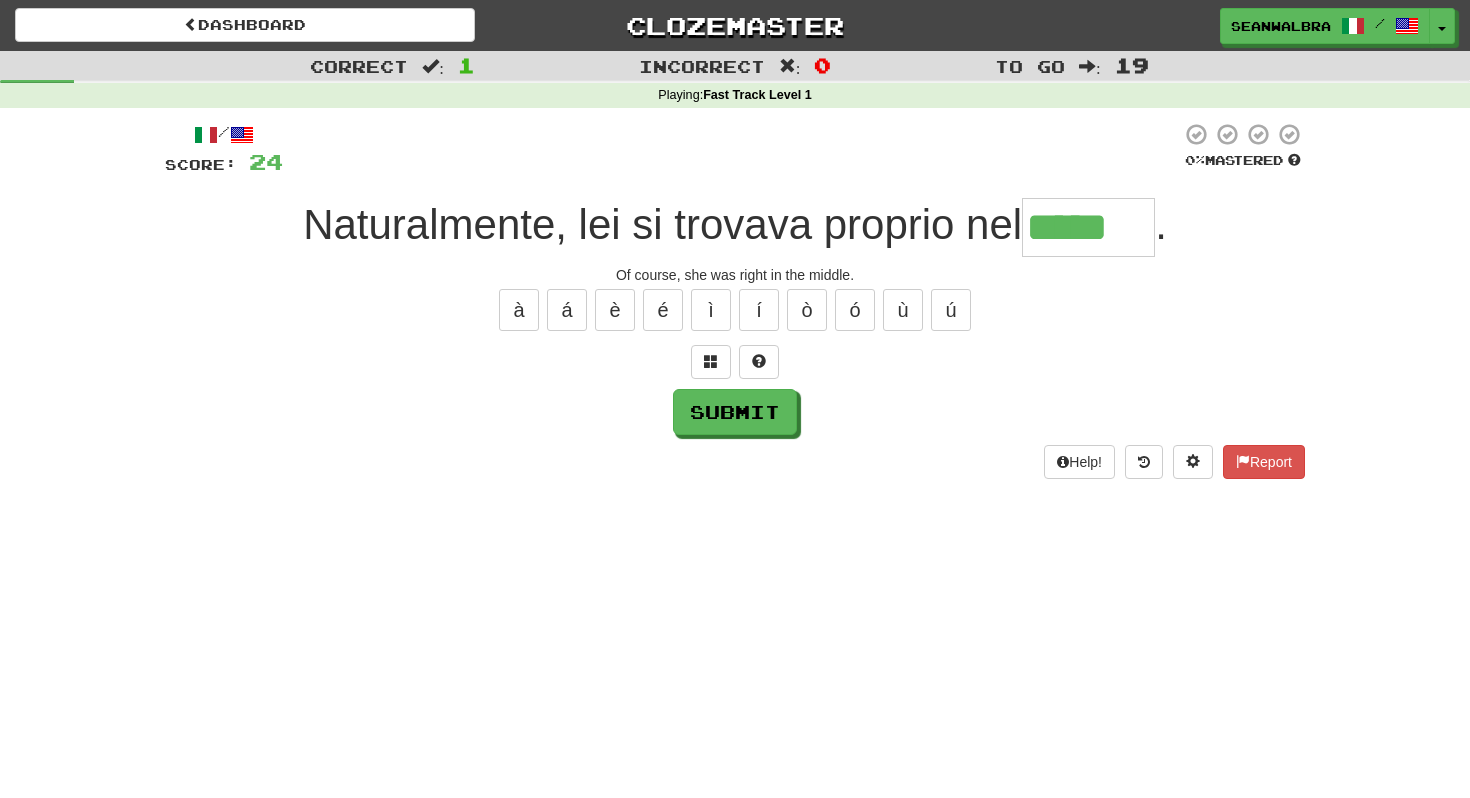 type on "*****" 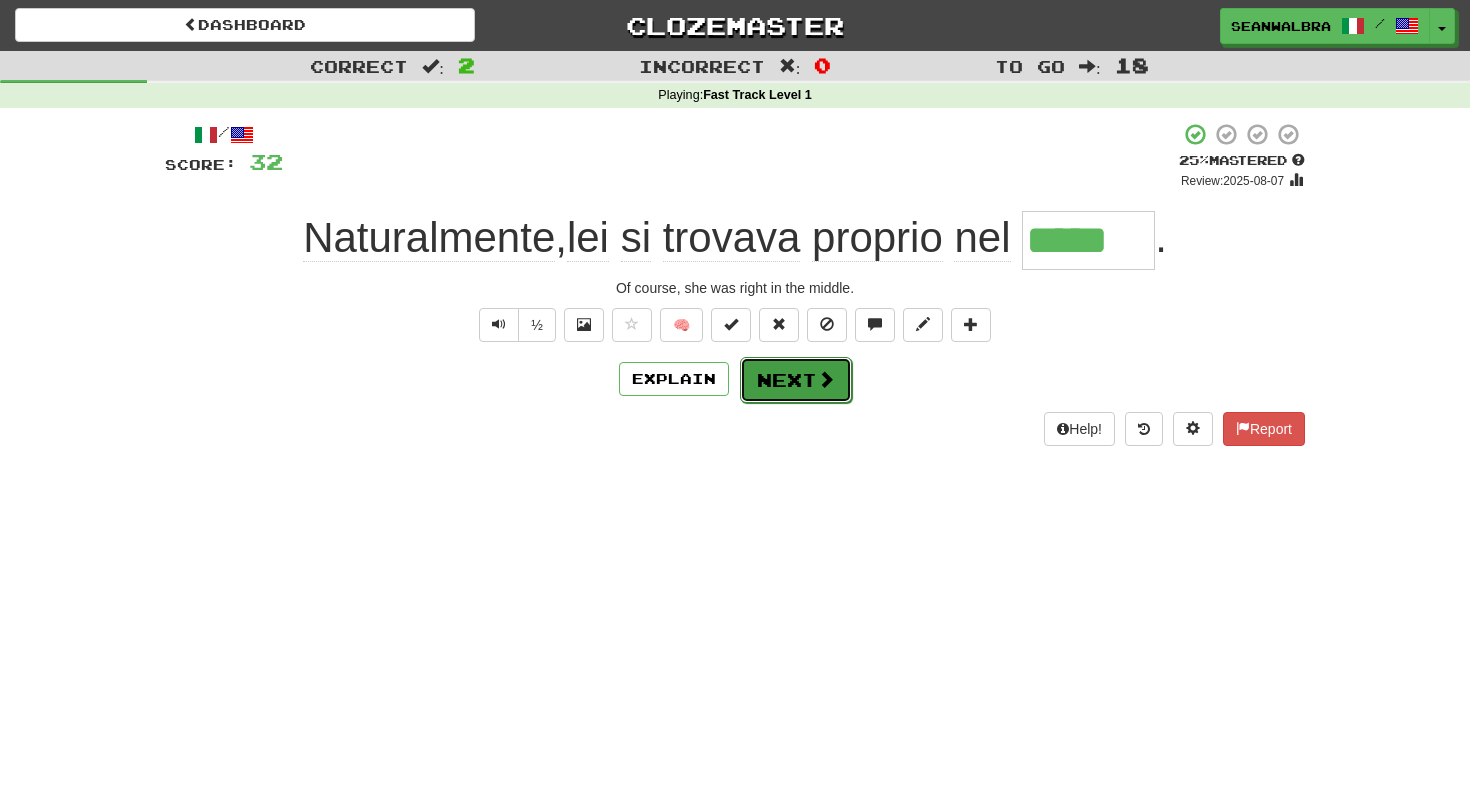 click at bounding box center [826, 379] 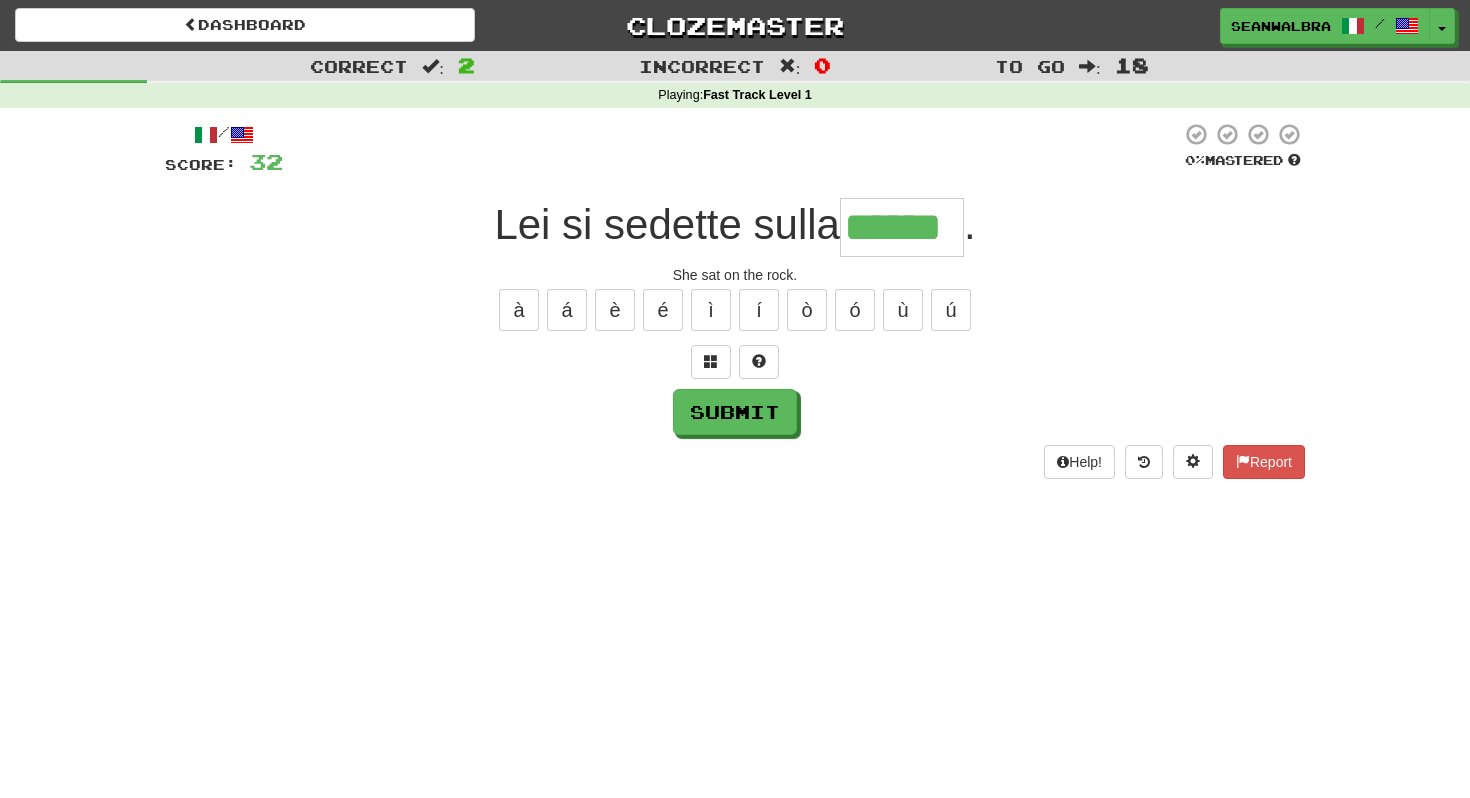 type on "******" 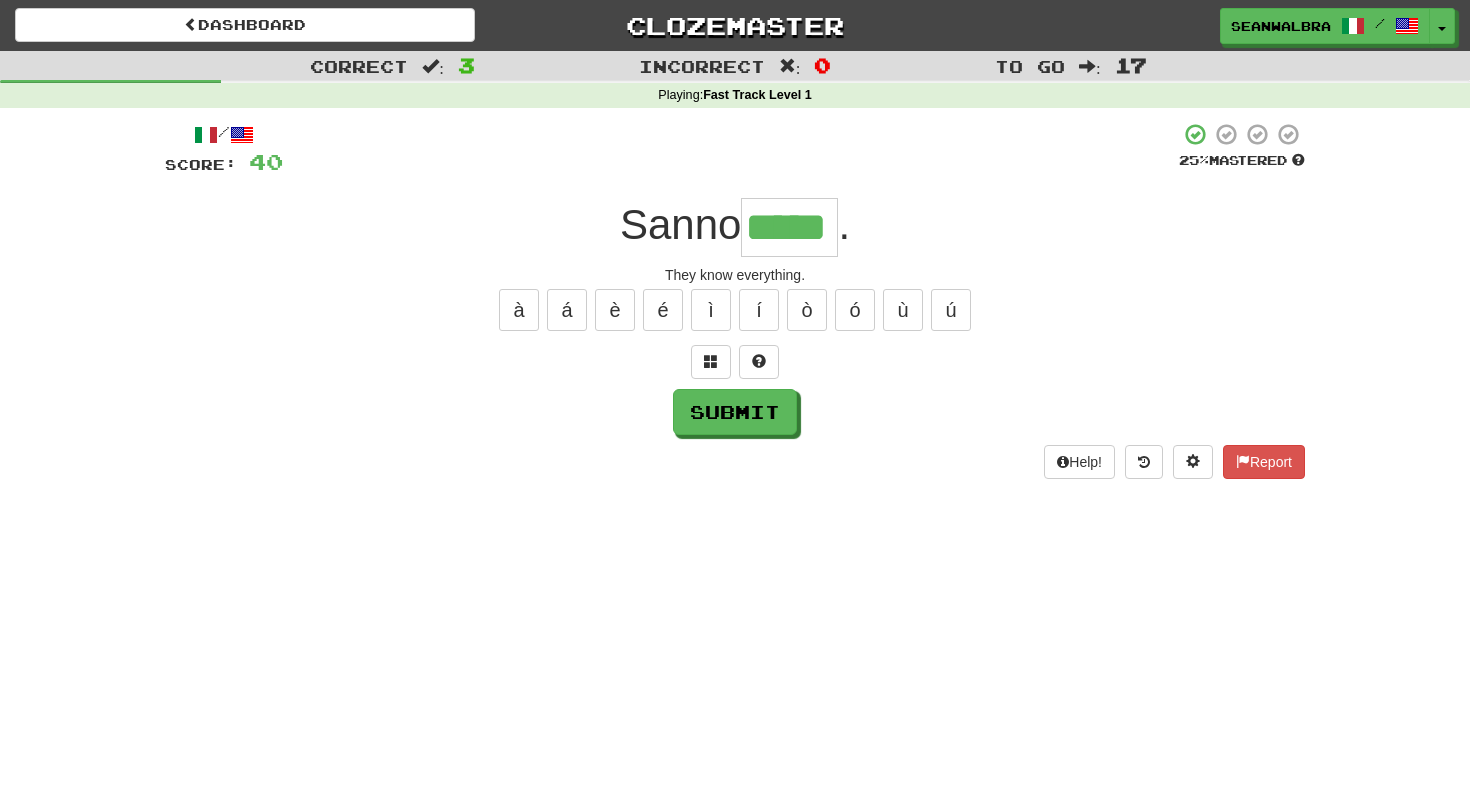 type on "*****" 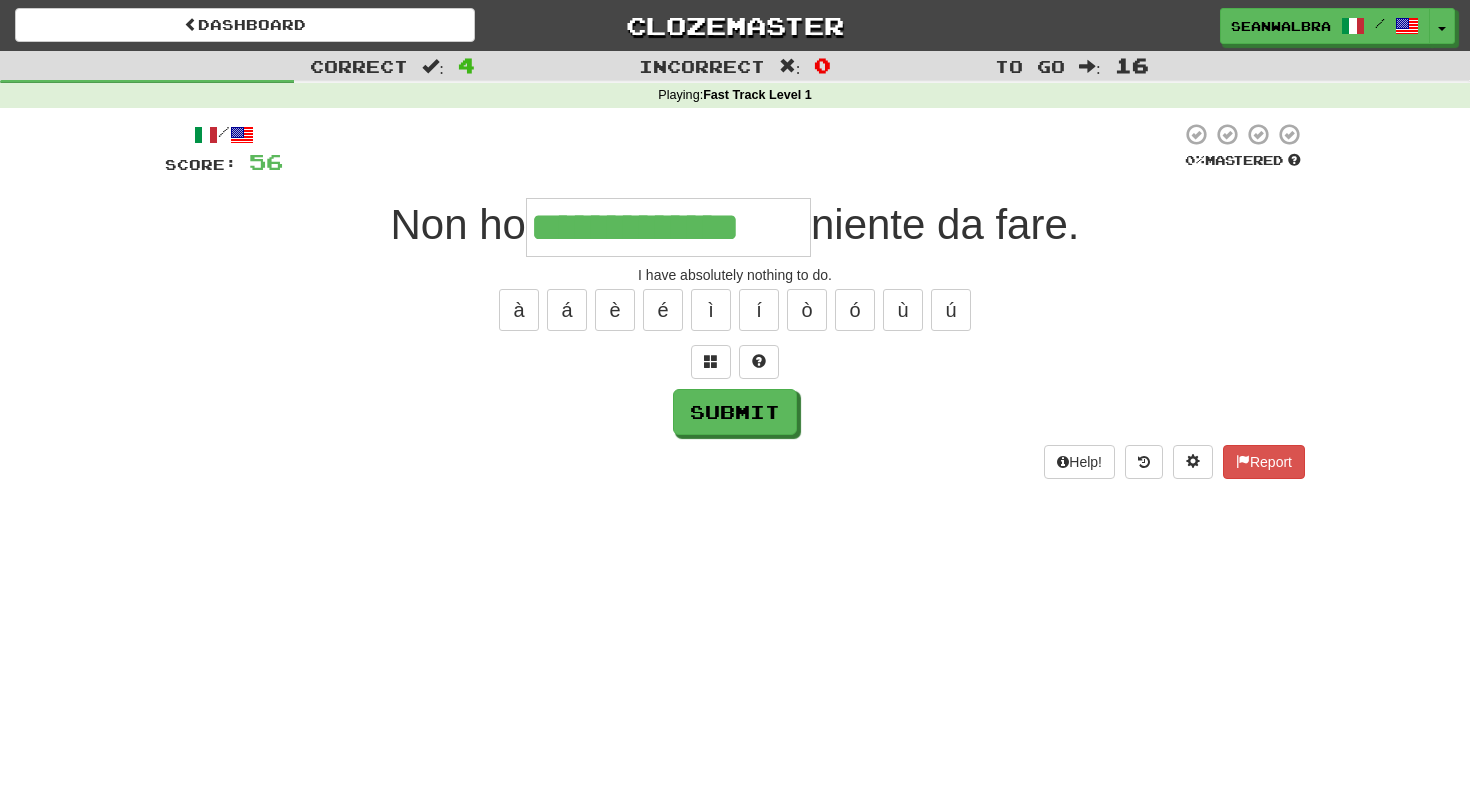 type on "**********" 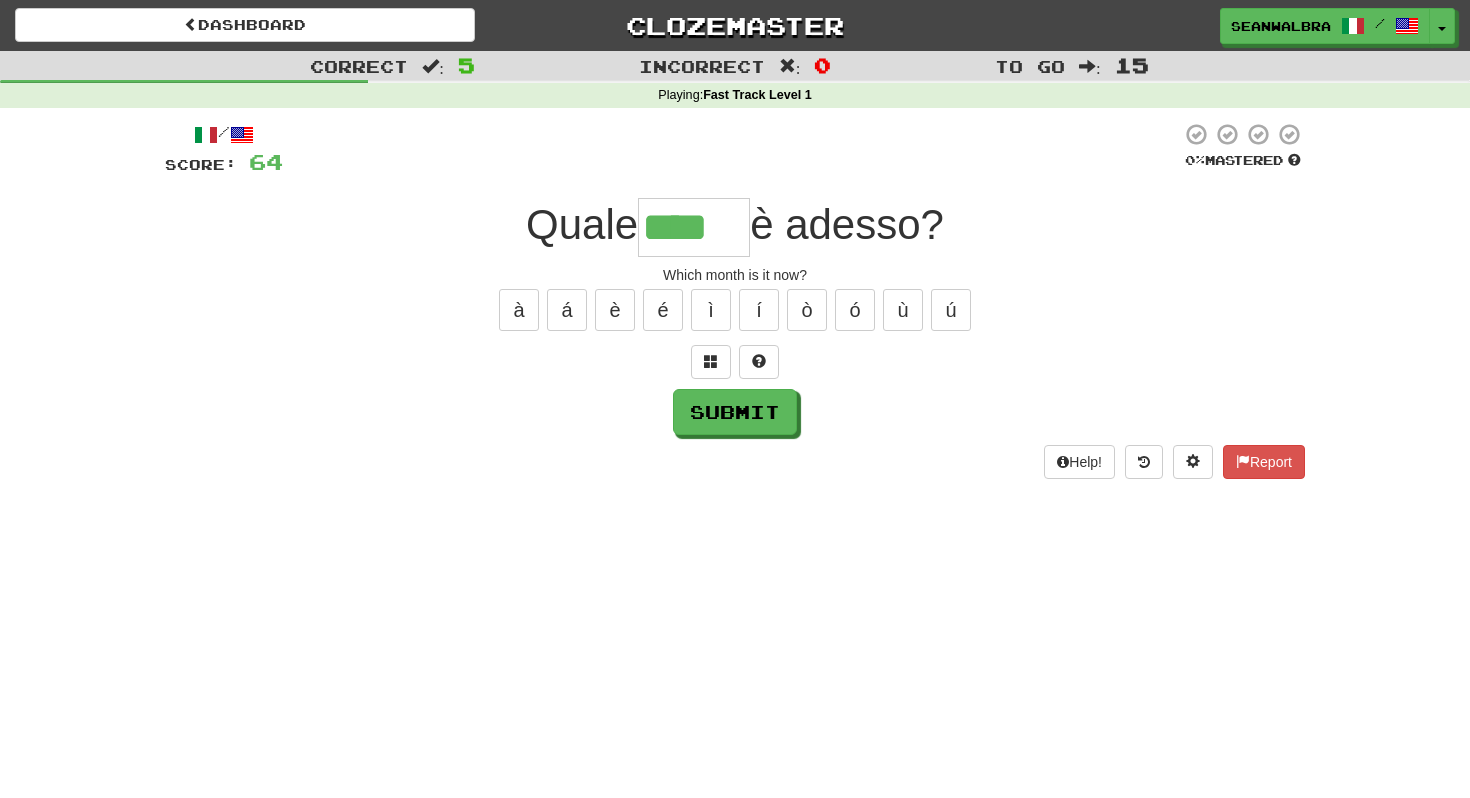 type on "****" 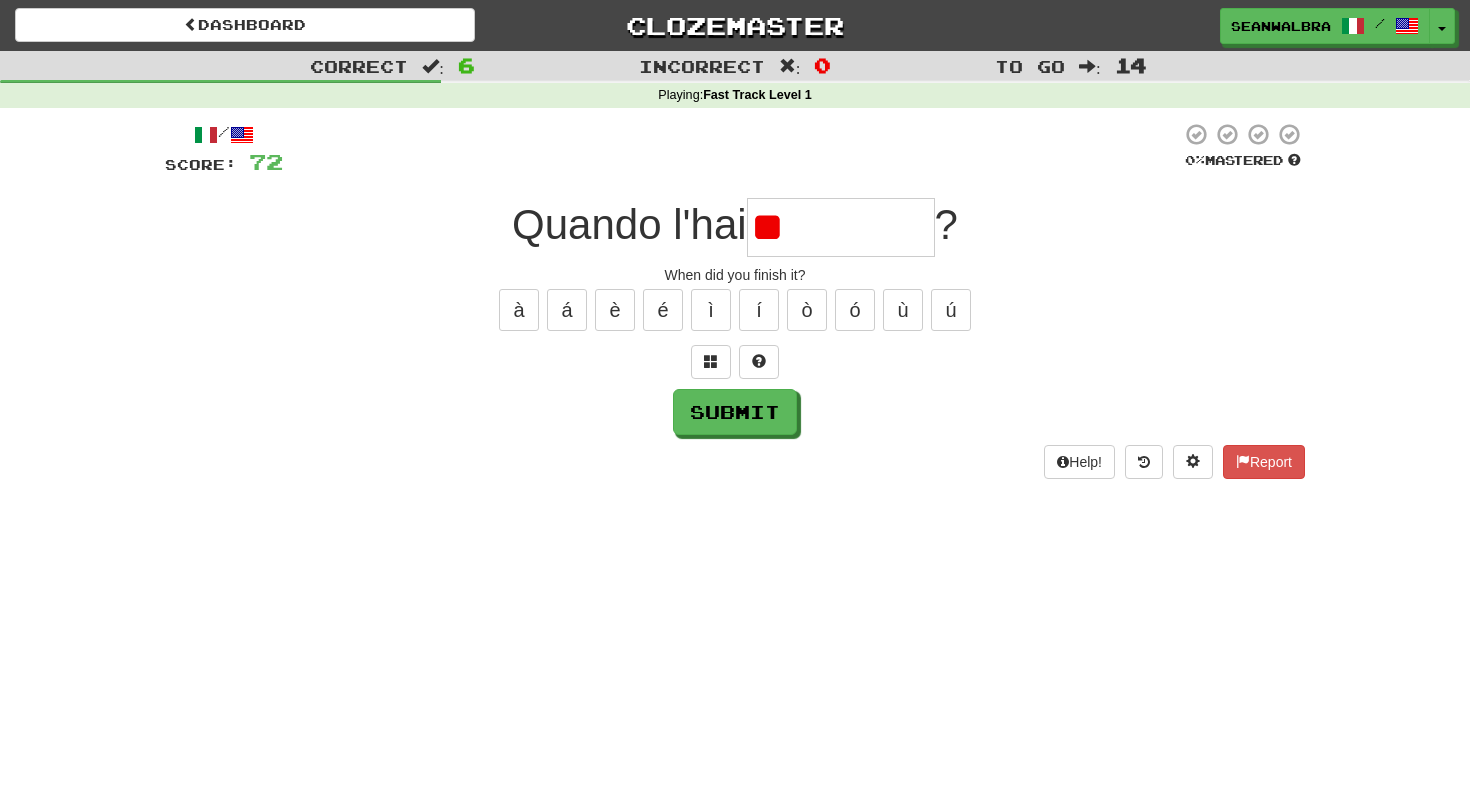 type on "*" 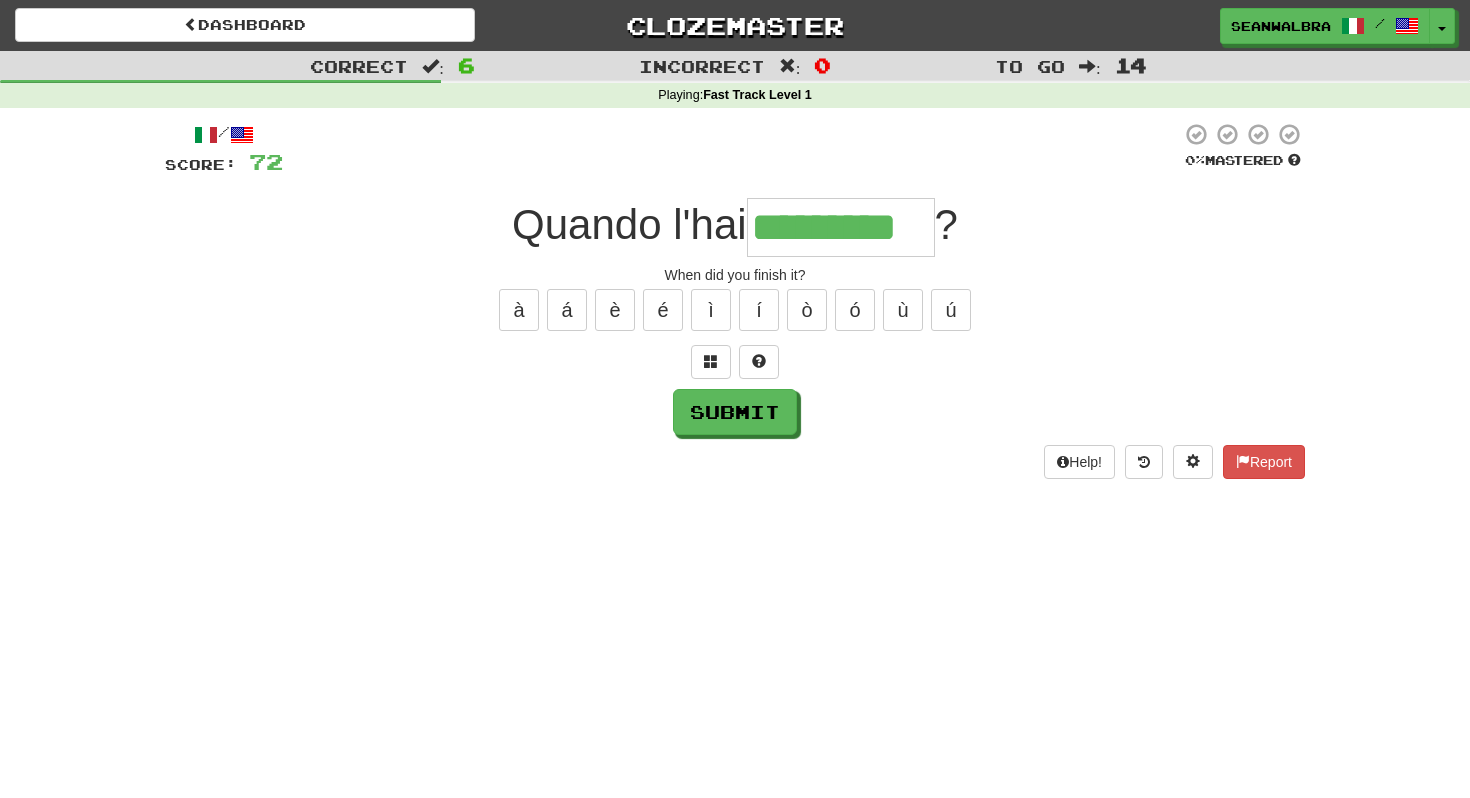 type on "*********" 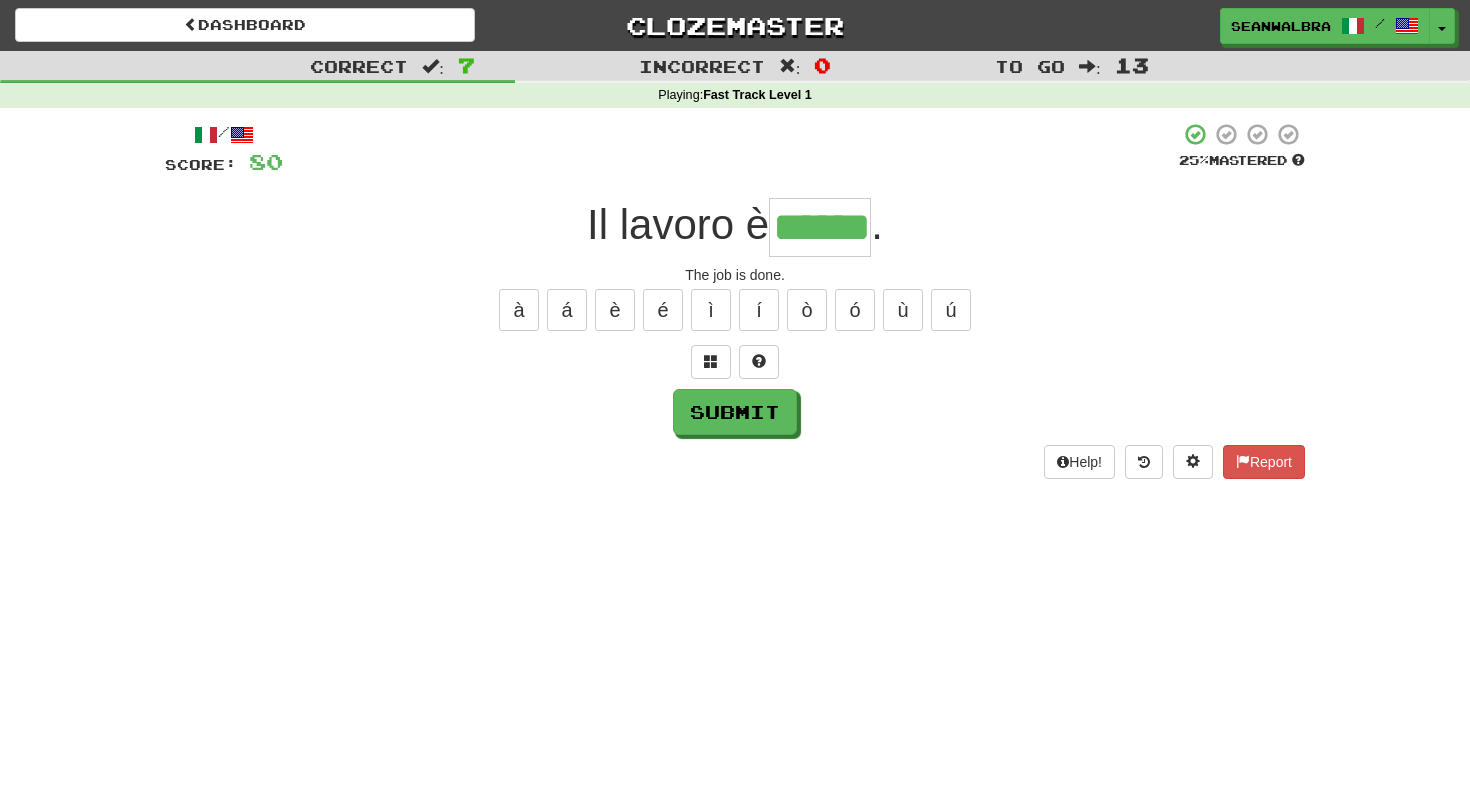 type on "******" 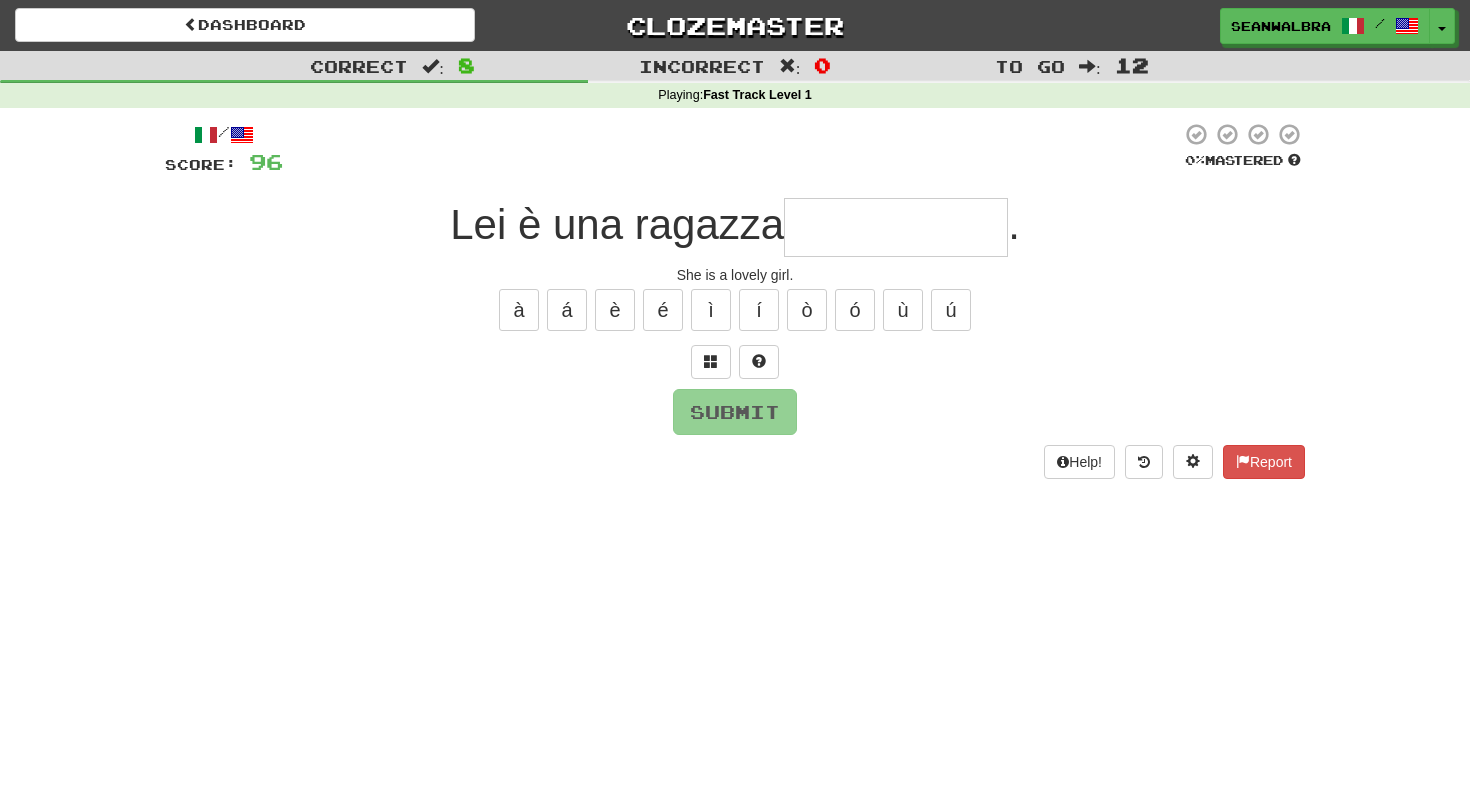 type on "*" 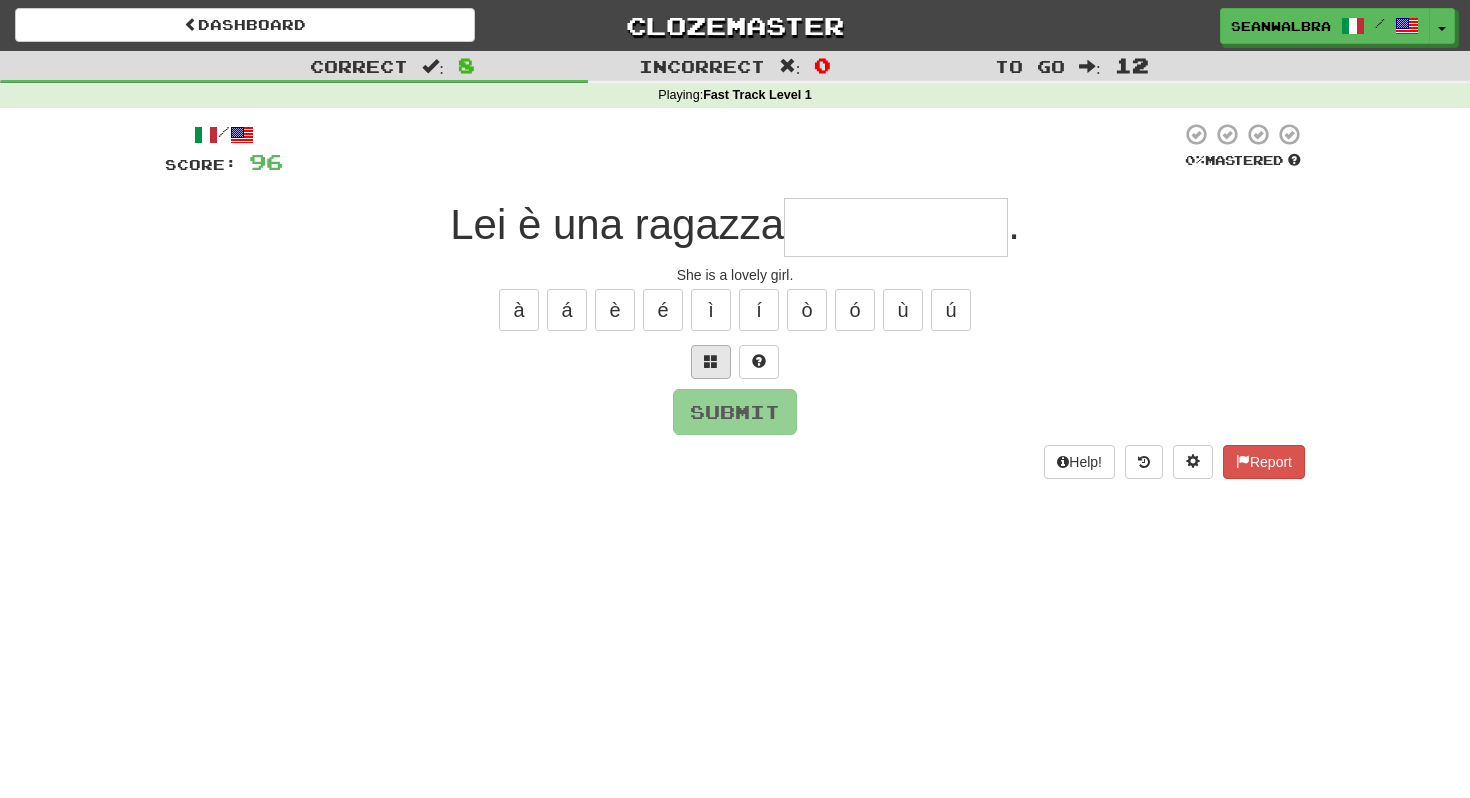 type on "*" 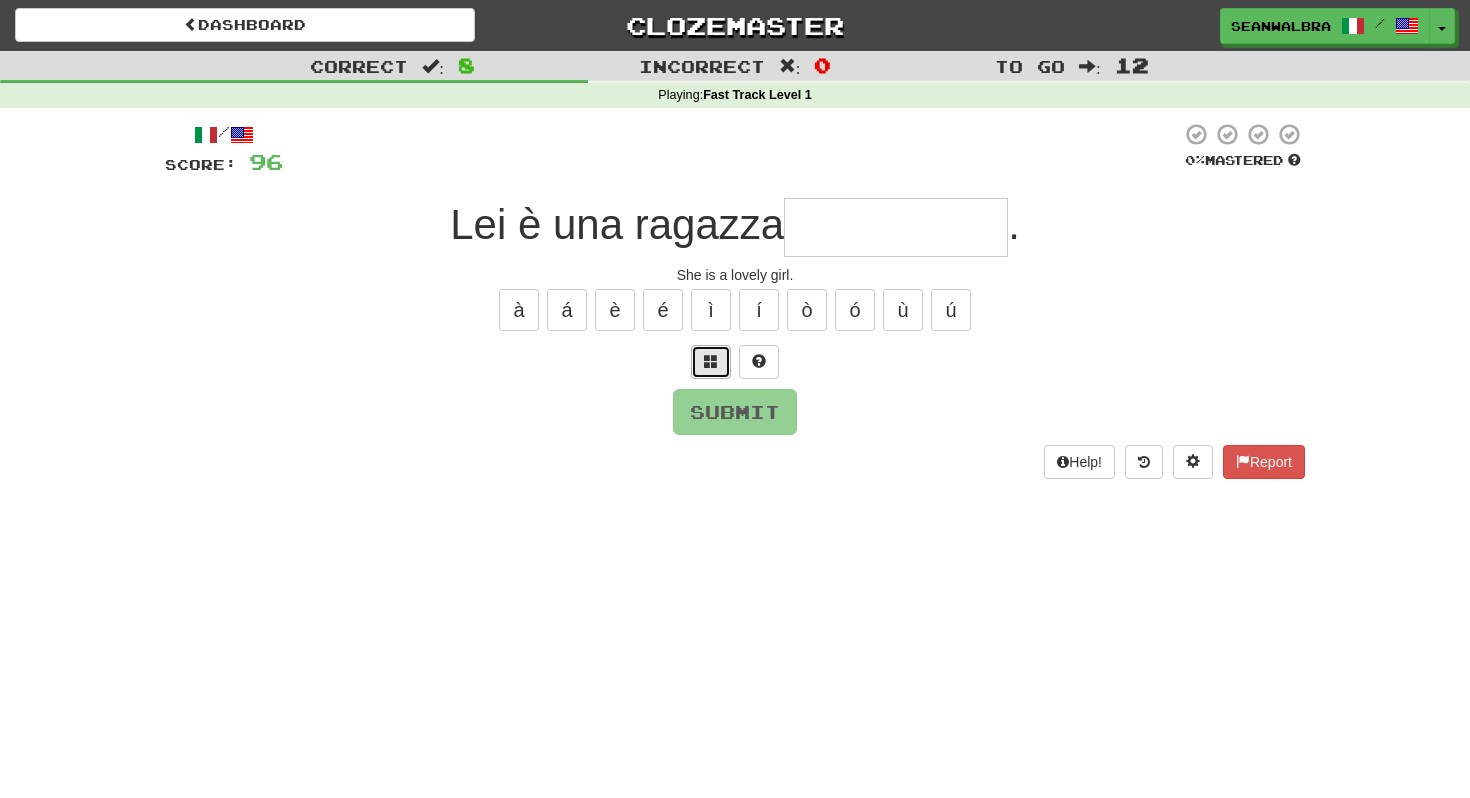 click at bounding box center [711, 361] 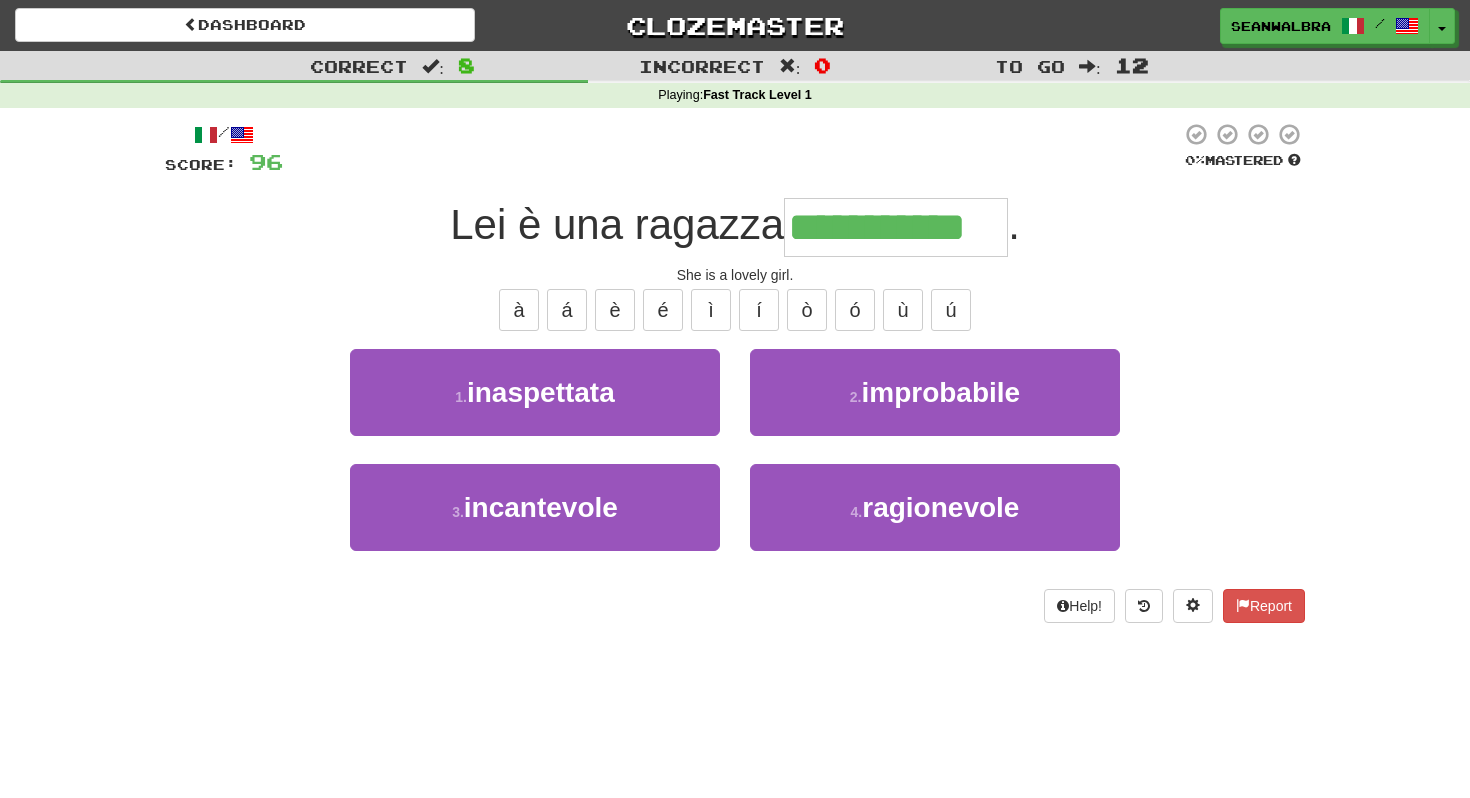 type on "**********" 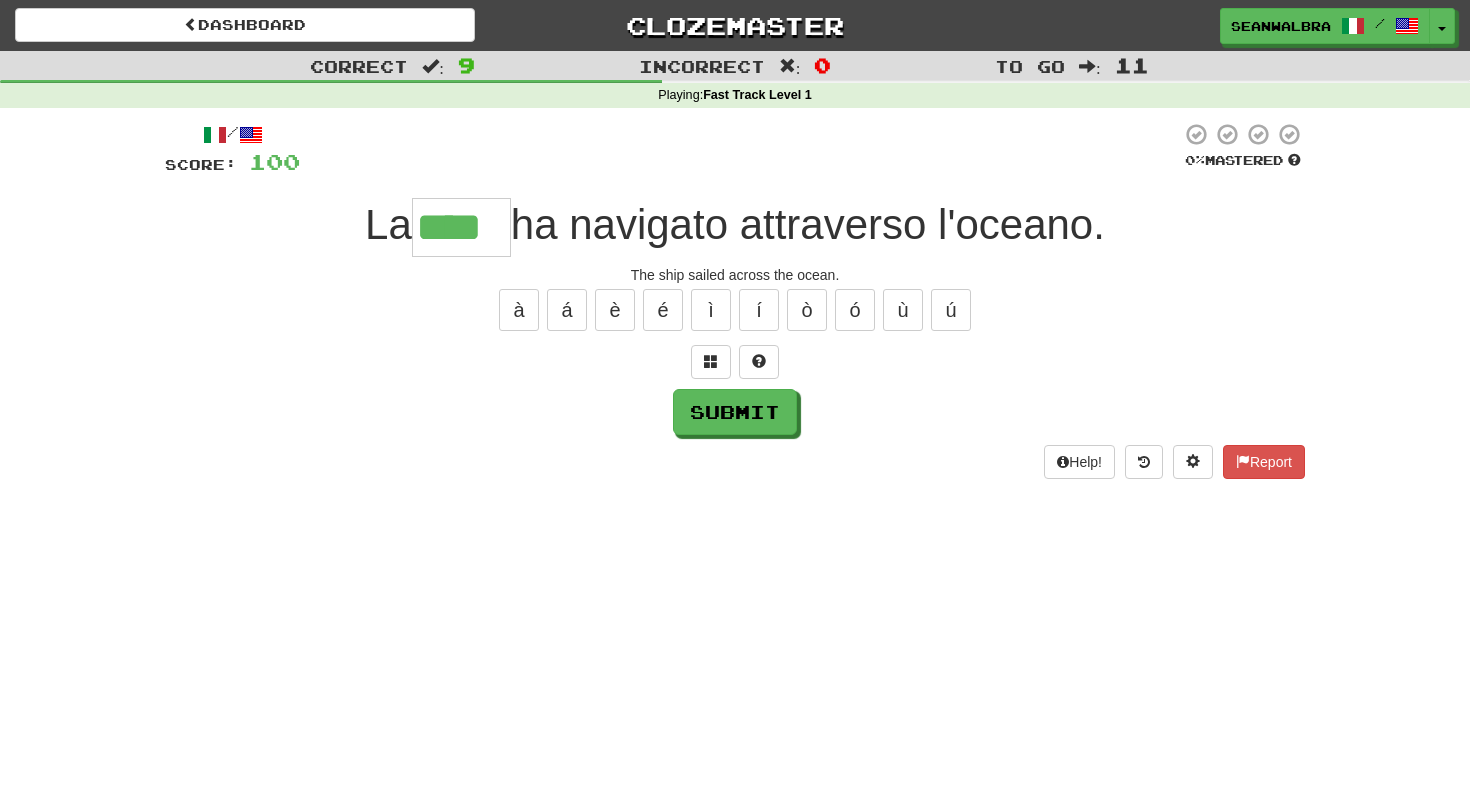 type on "****" 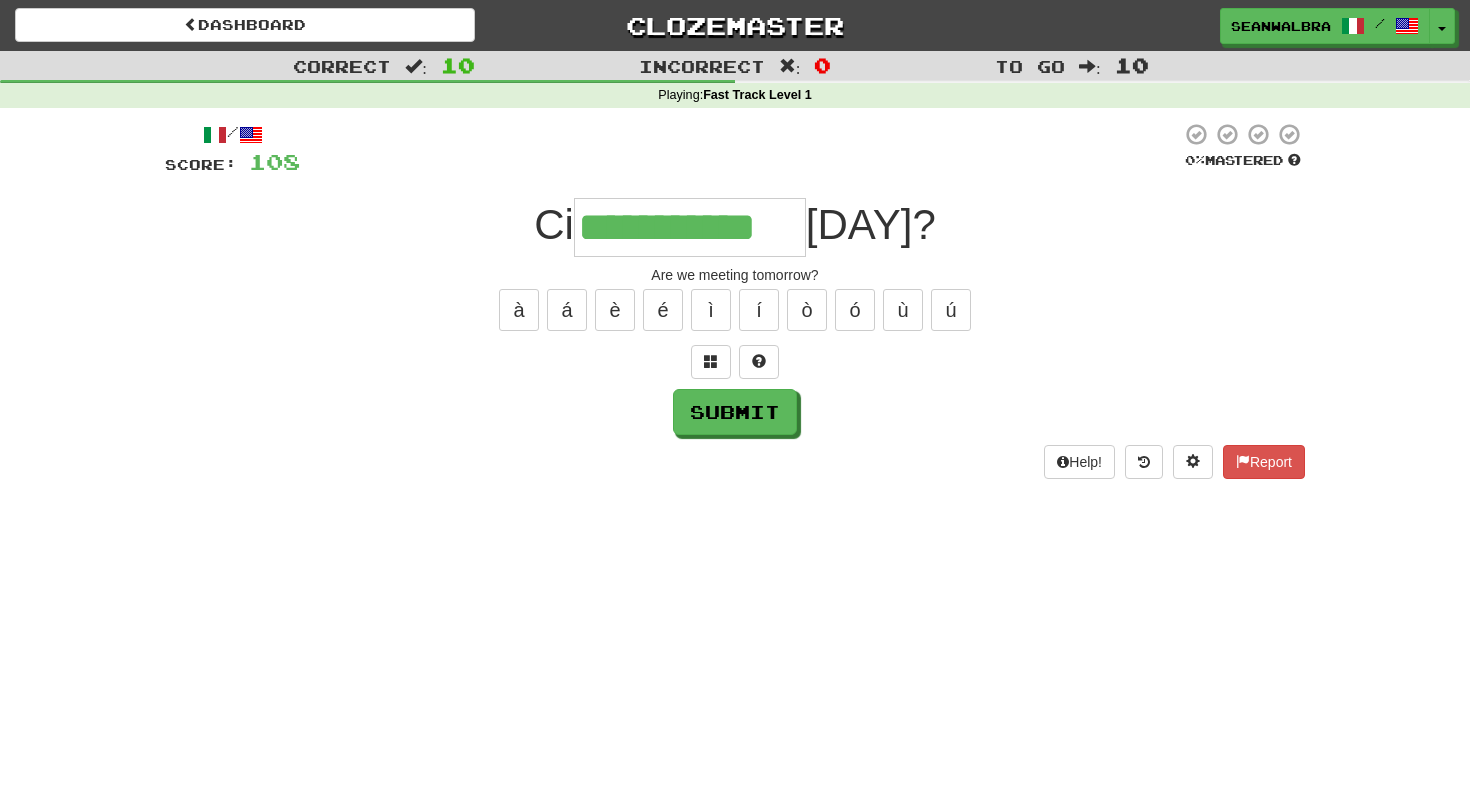 type on "**********" 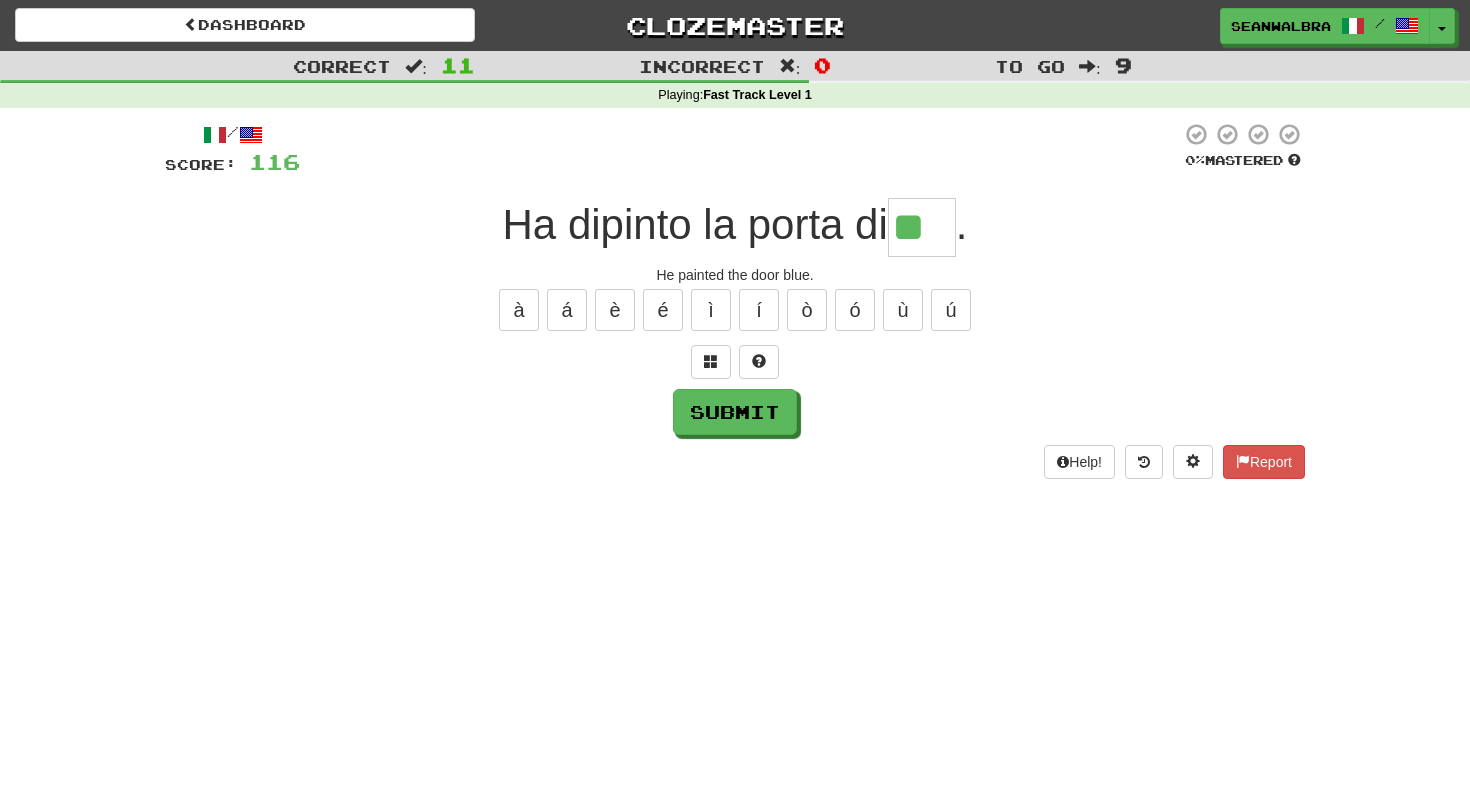 type on "***" 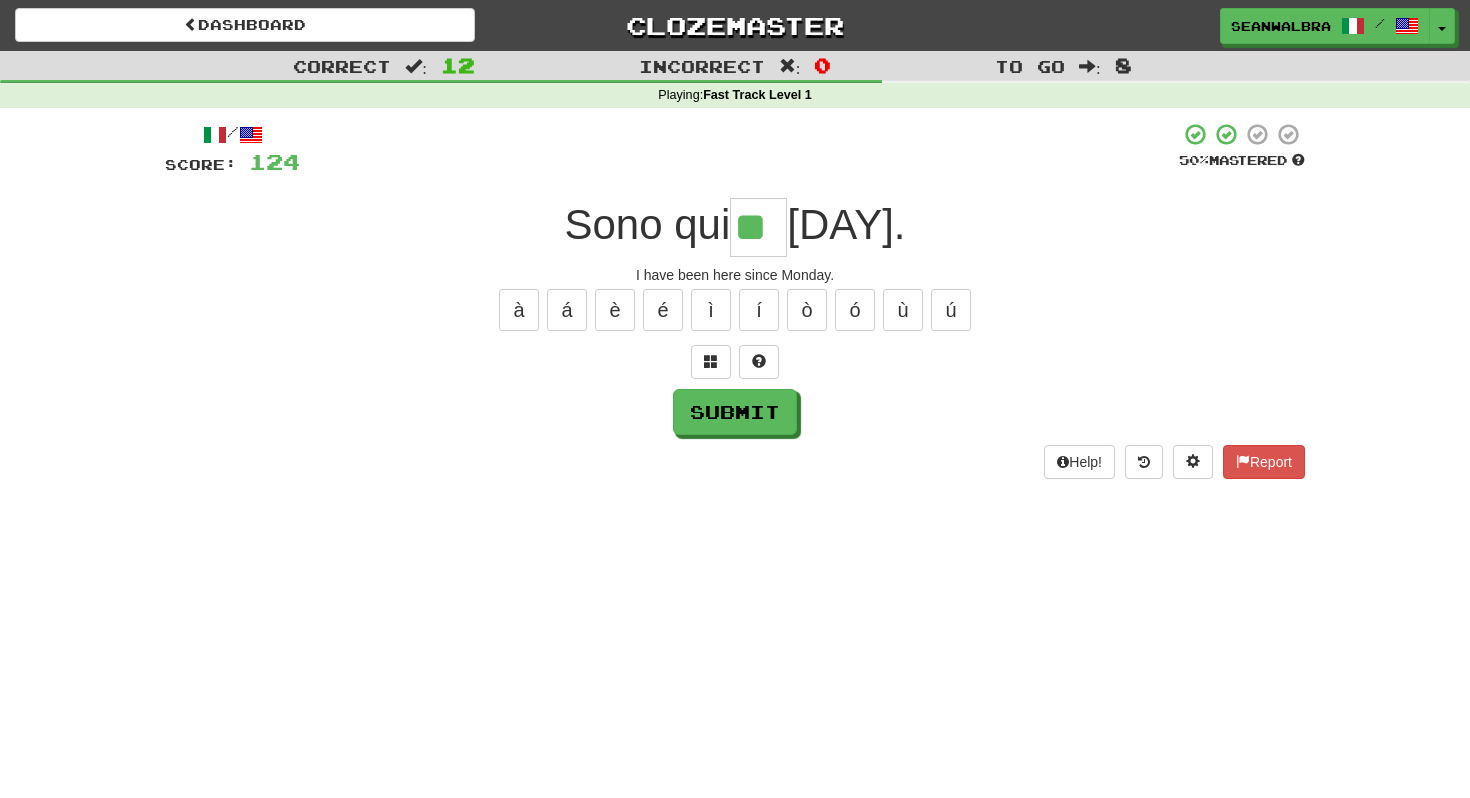 type on "**" 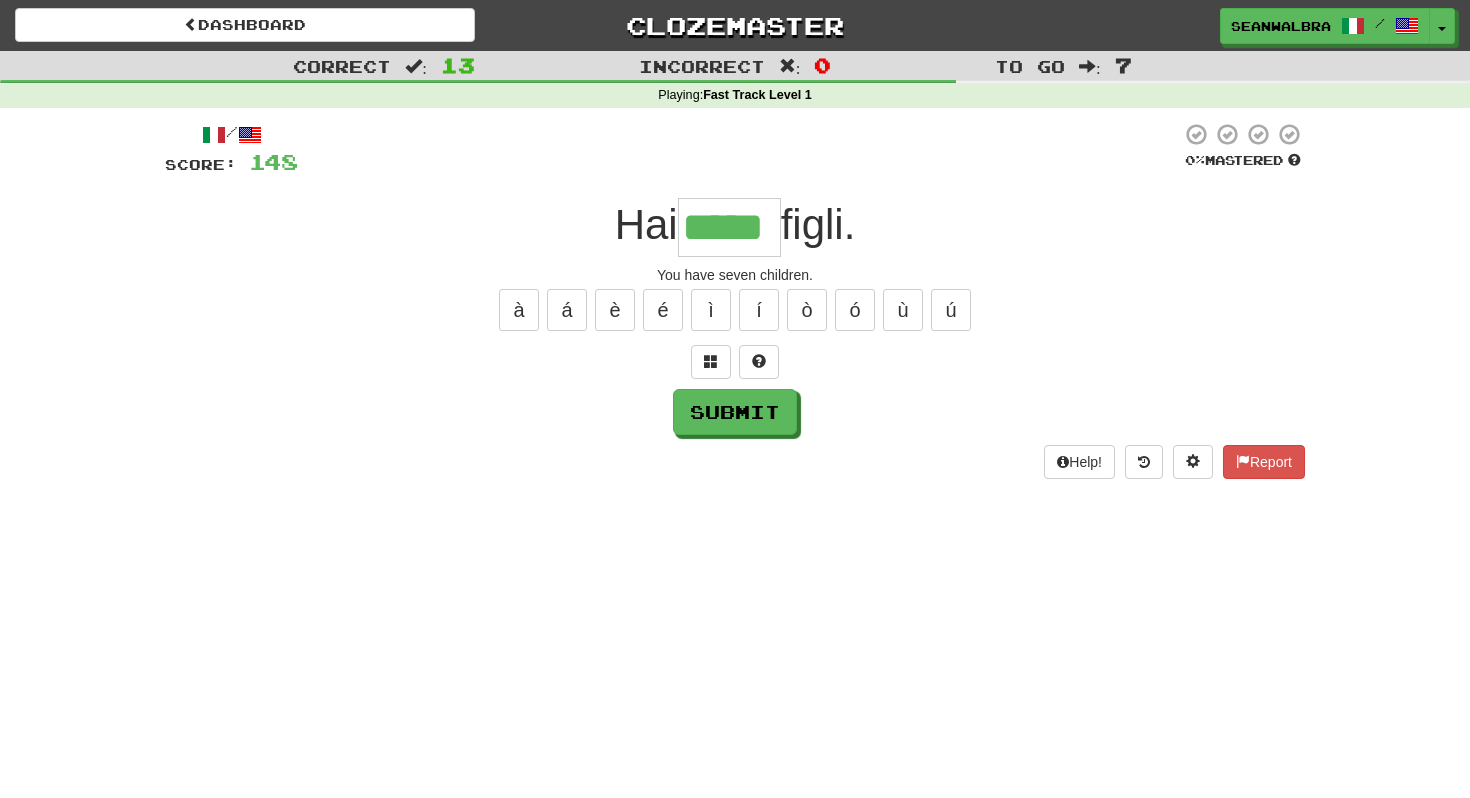 type on "*****" 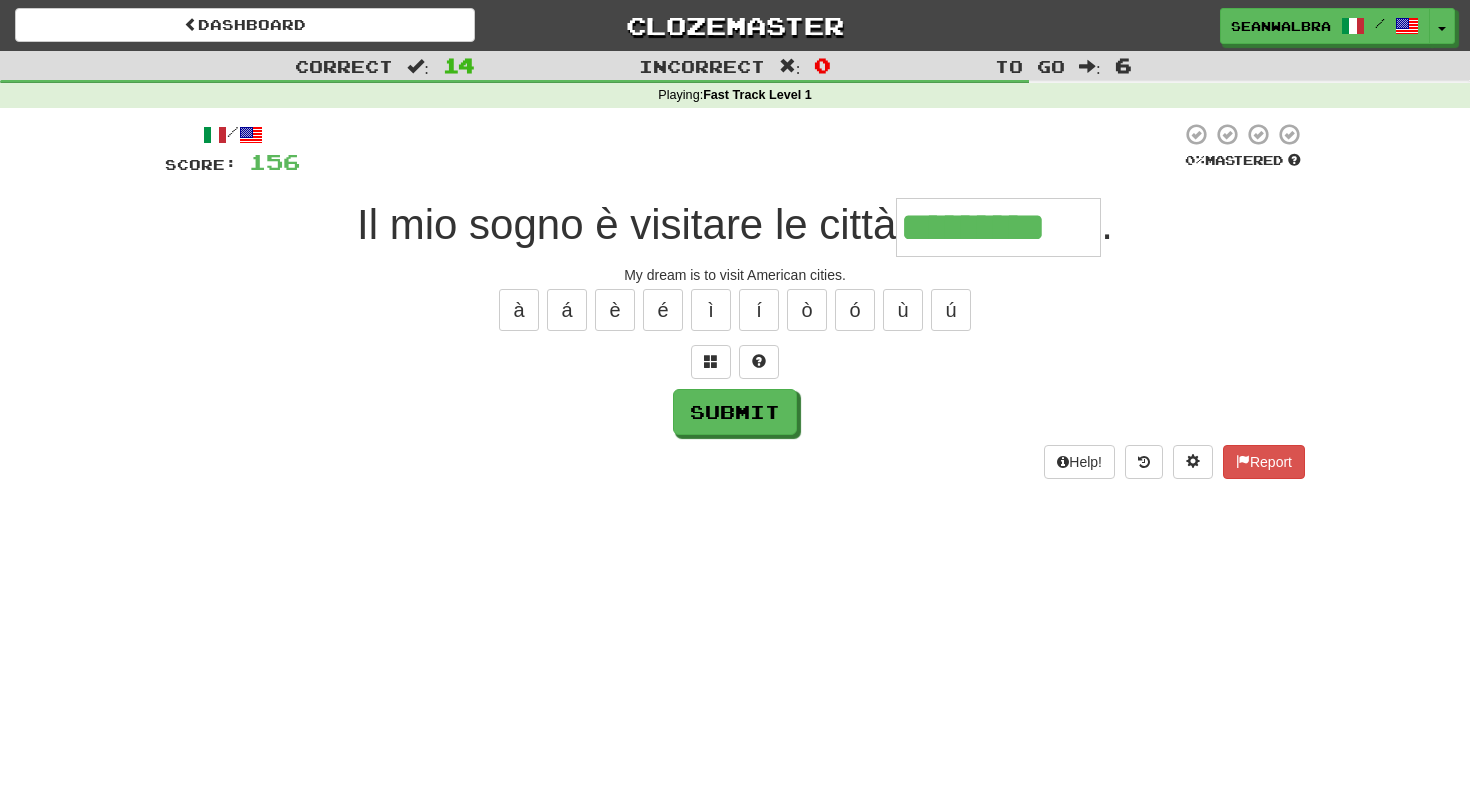 scroll, scrollTop: 0, scrollLeft: 2, axis: horizontal 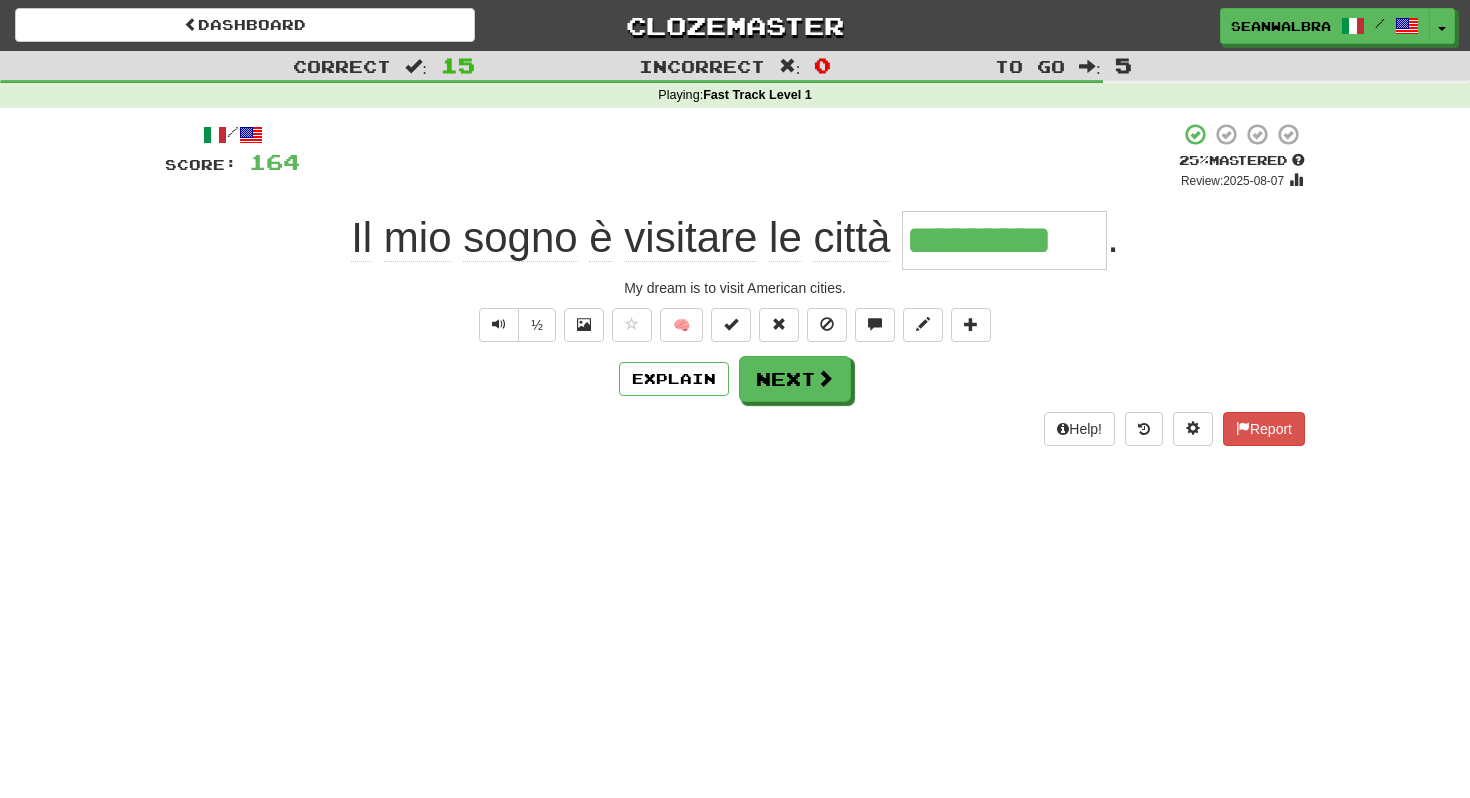 click on "/ Score: 164 + 8 25 % Mastered Review: [DATE] Il mio sogno è visitare le città ********* . My dream is to visit [COUNTRY] cities. ½ 🧠 Explain Next Help! Report" at bounding box center (735, 284) 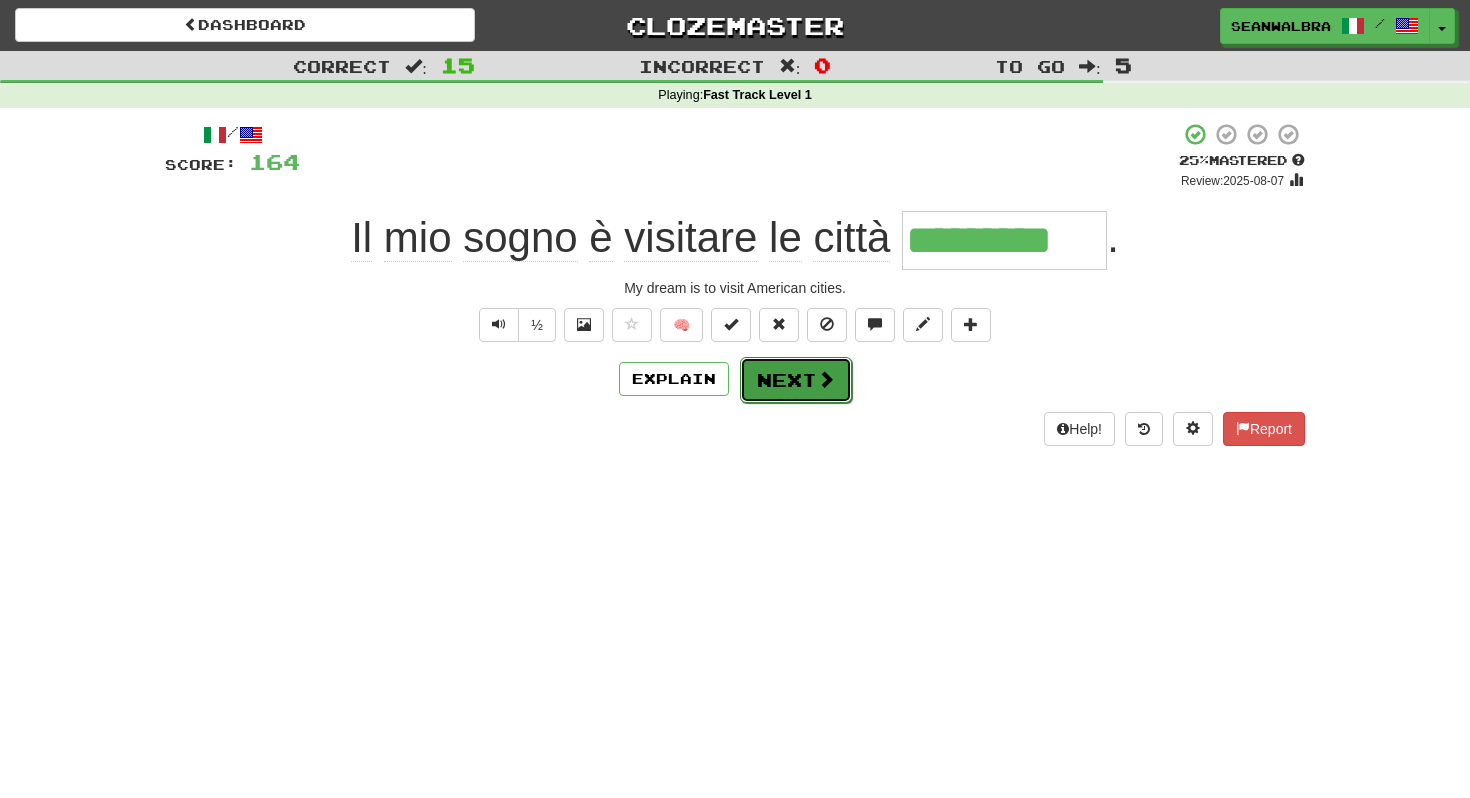 click on "Next" at bounding box center [796, 380] 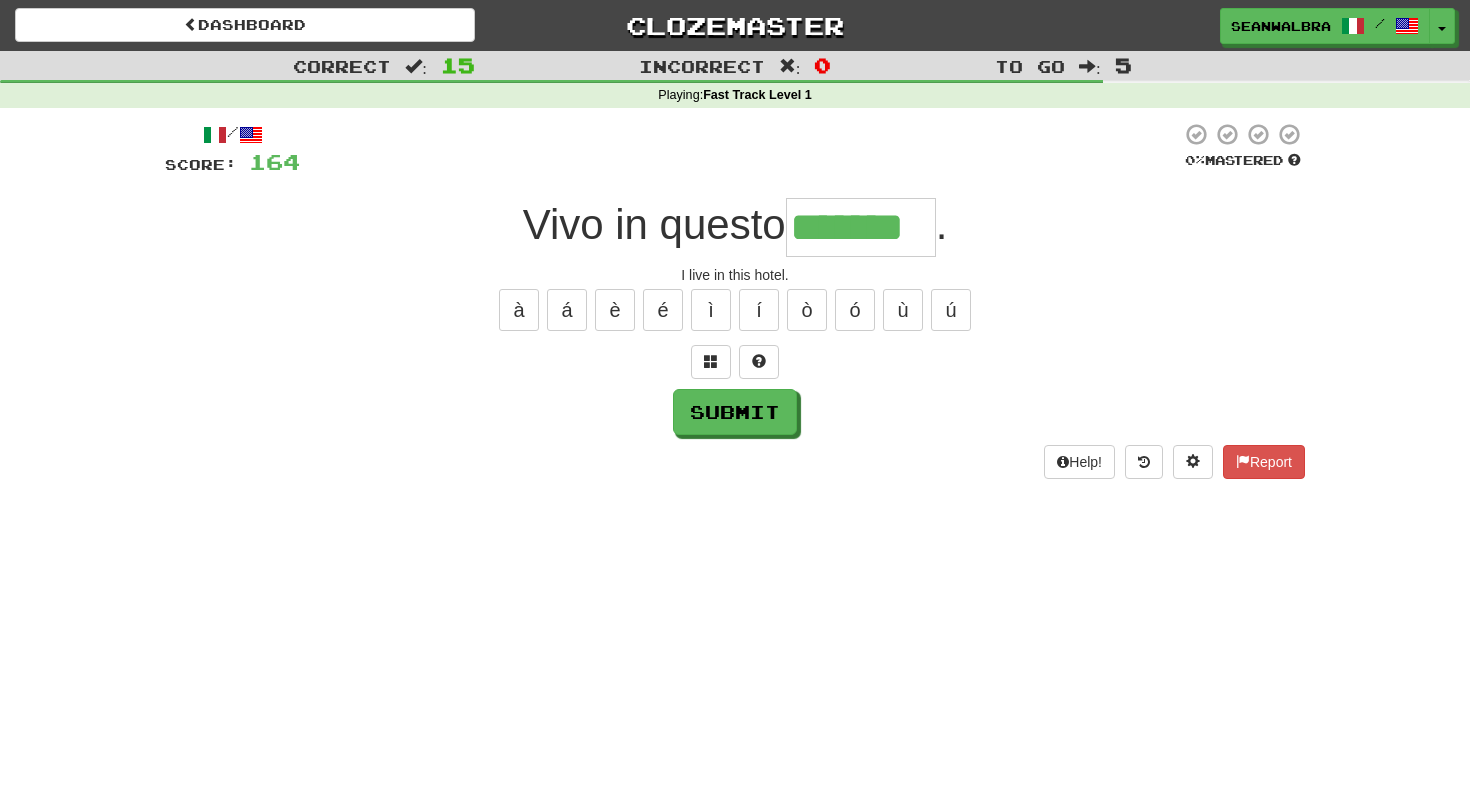 type on "*******" 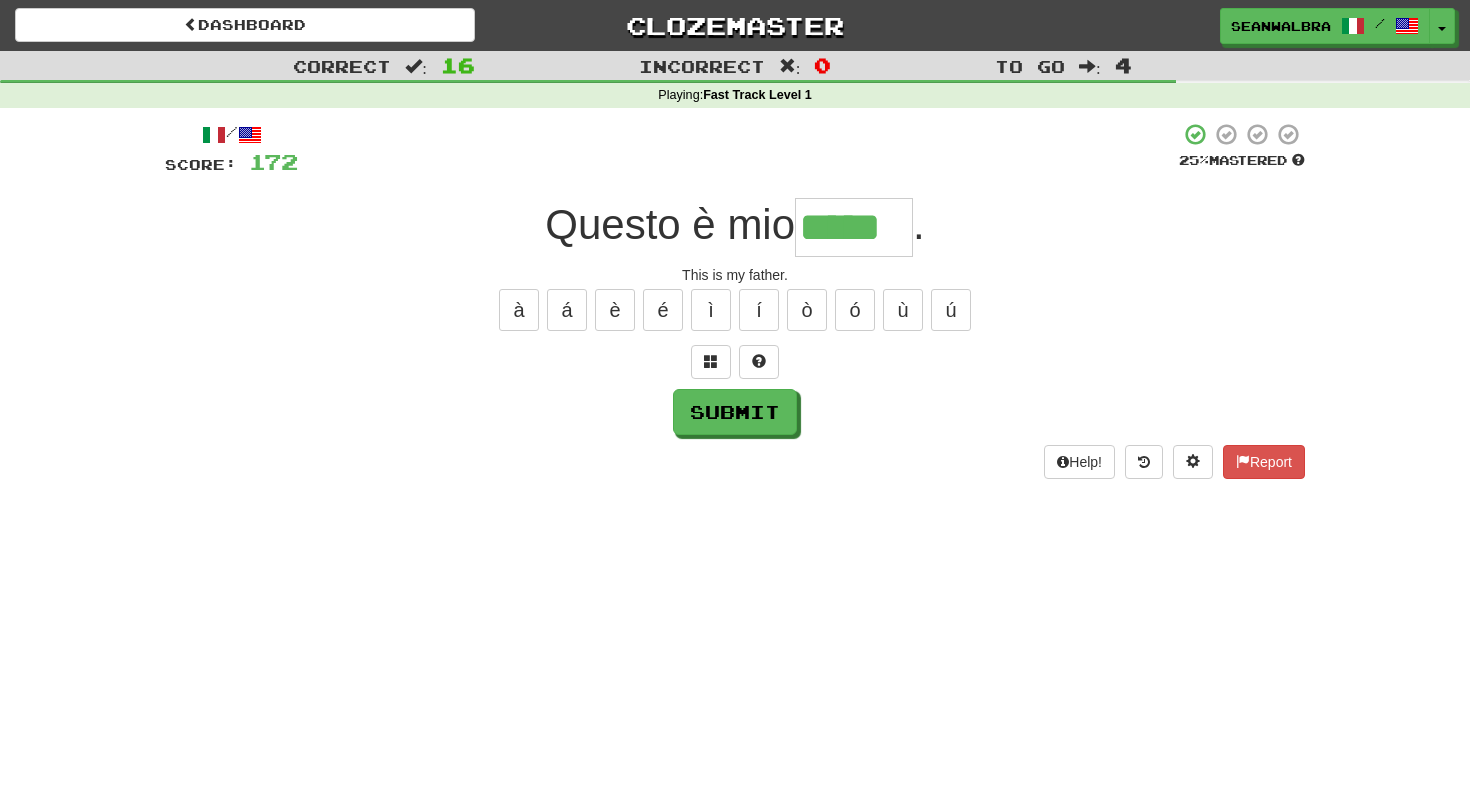 type on "*****" 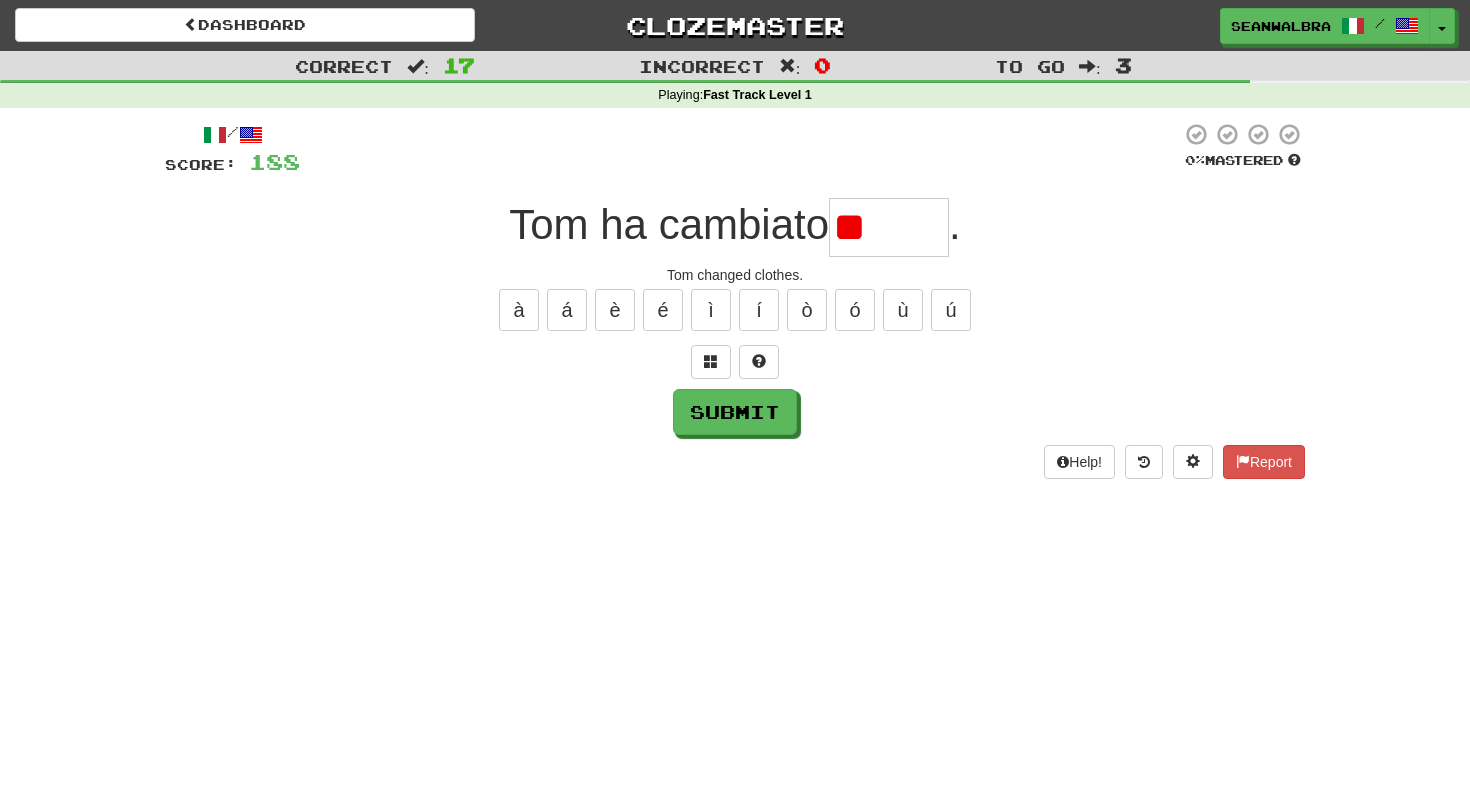type on "*" 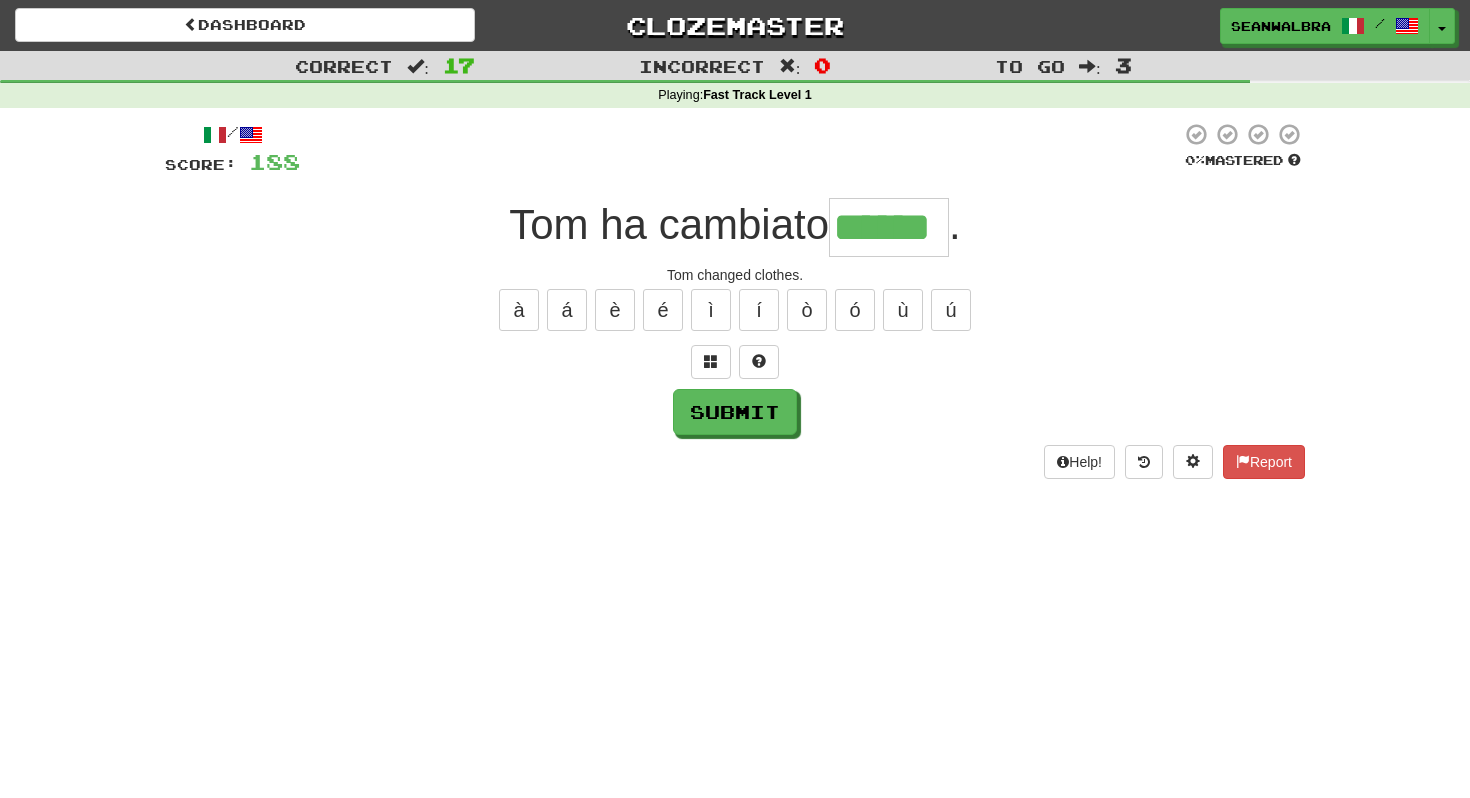 scroll, scrollTop: 0, scrollLeft: 0, axis: both 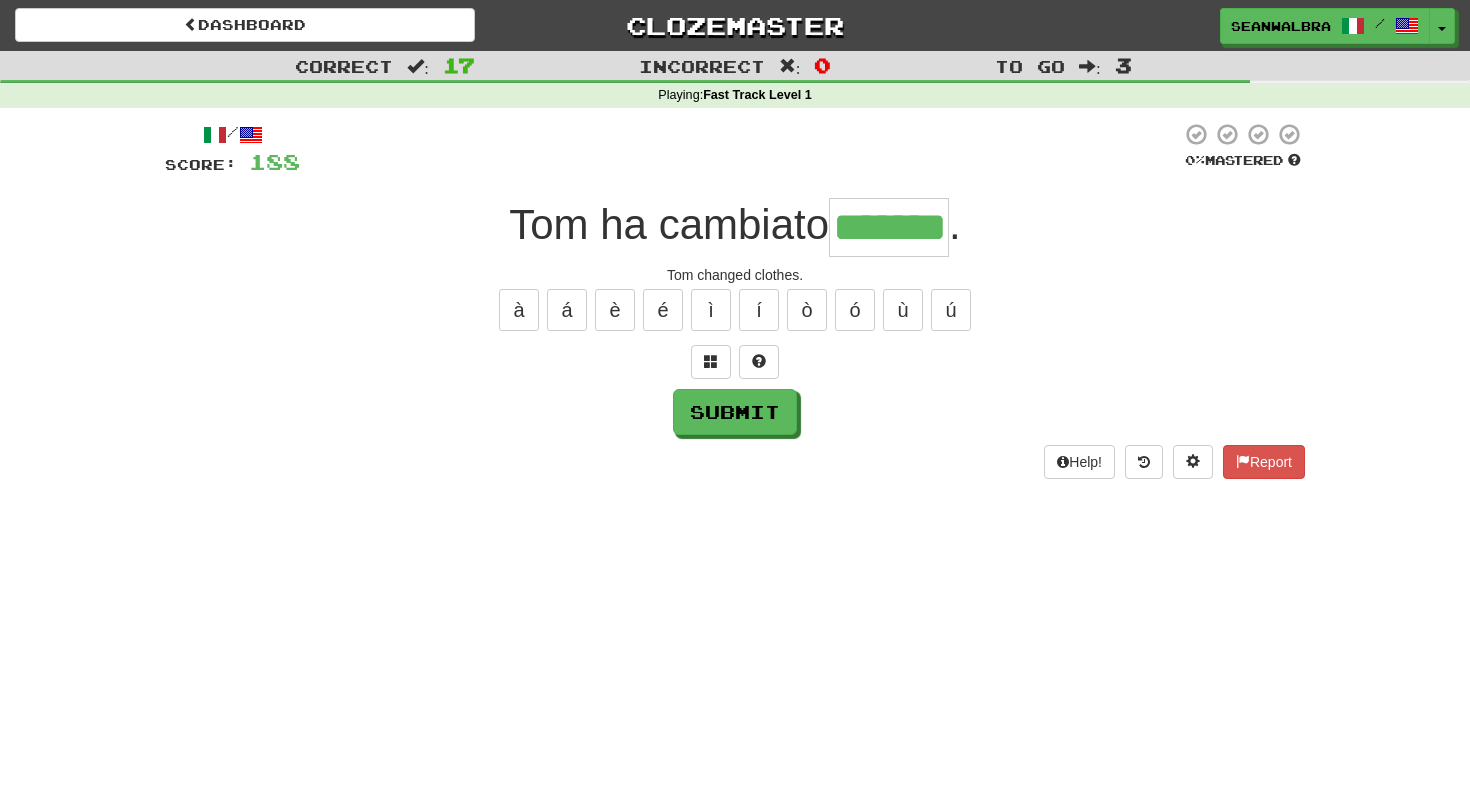 type on "*******" 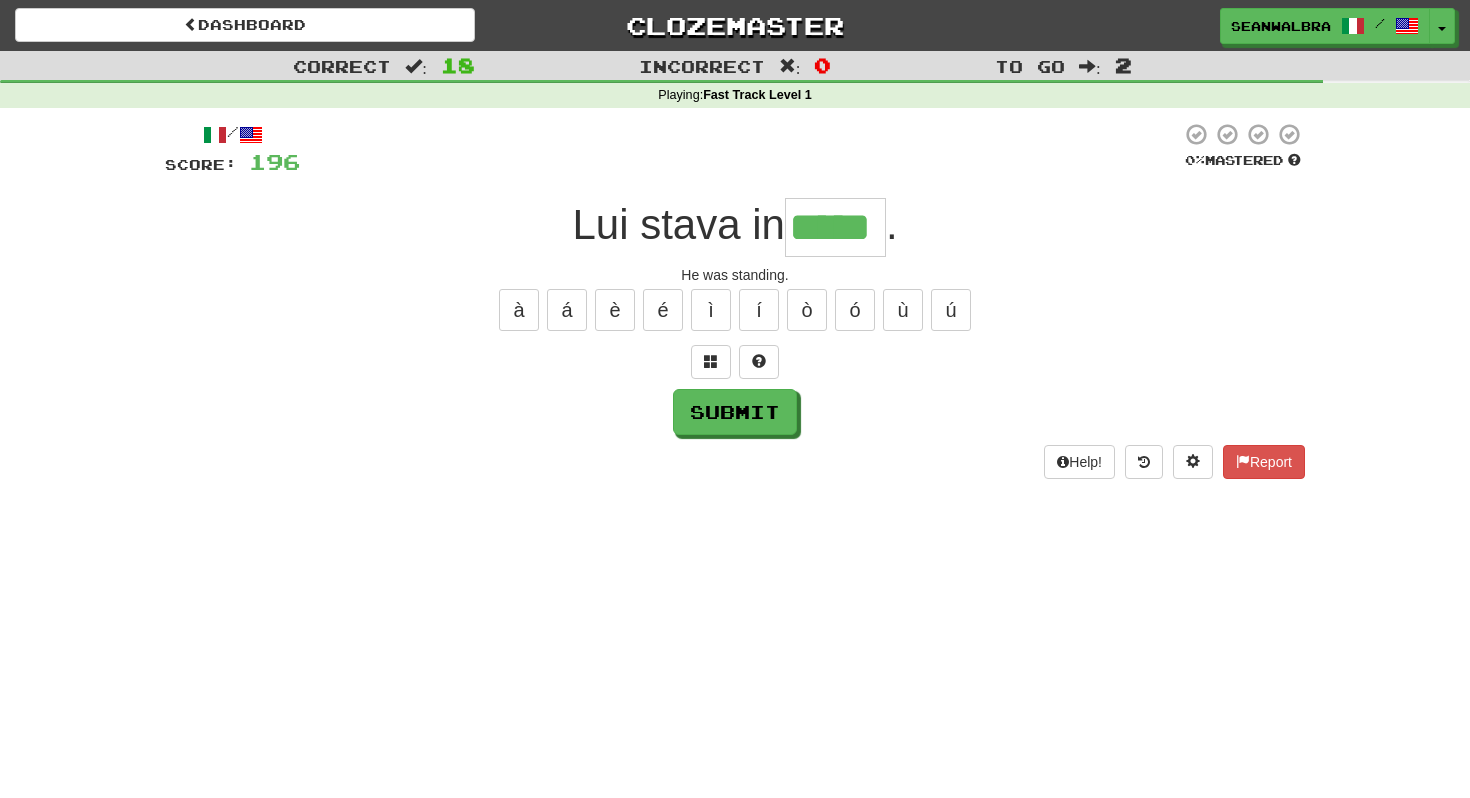 type on "*****" 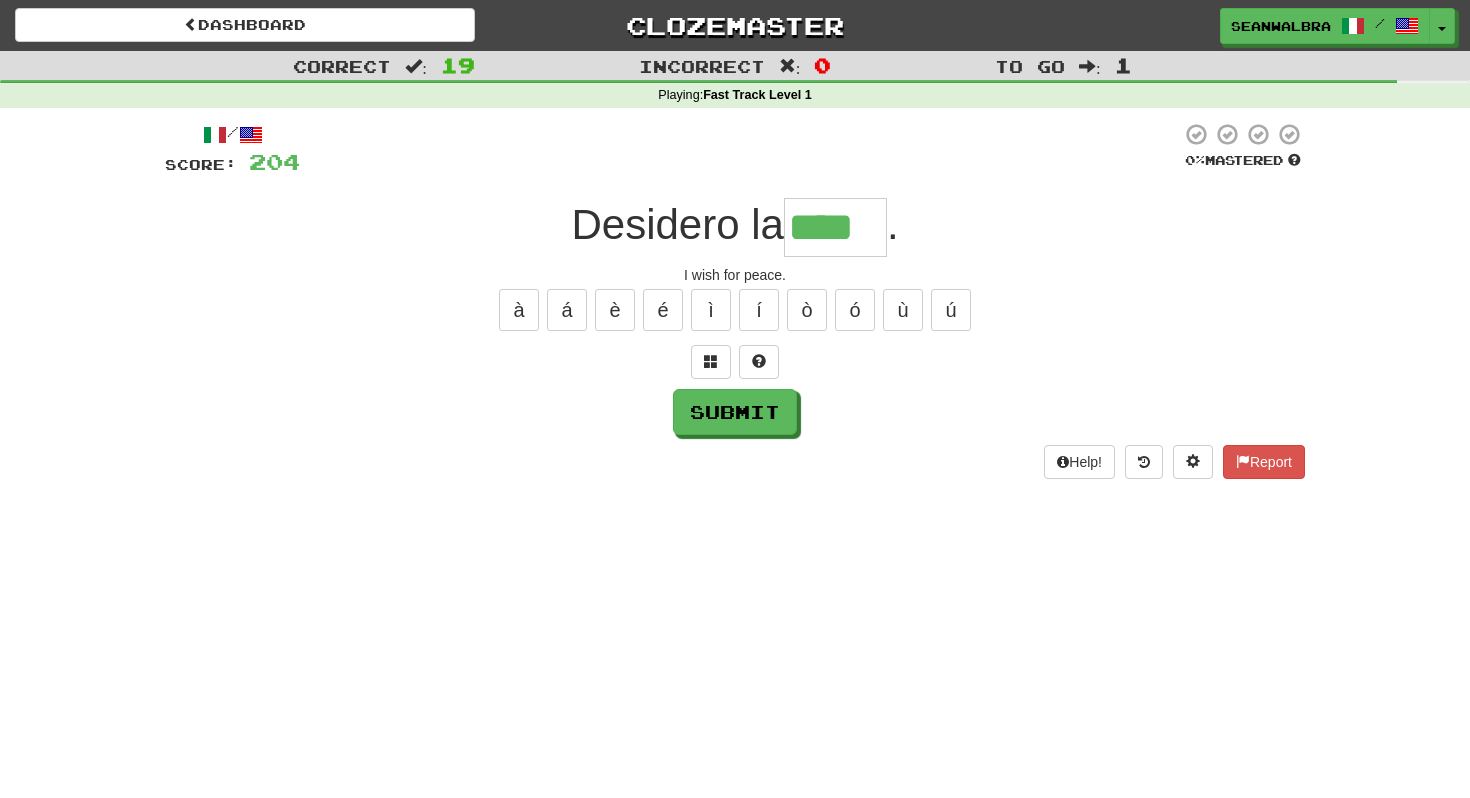 type on "****" 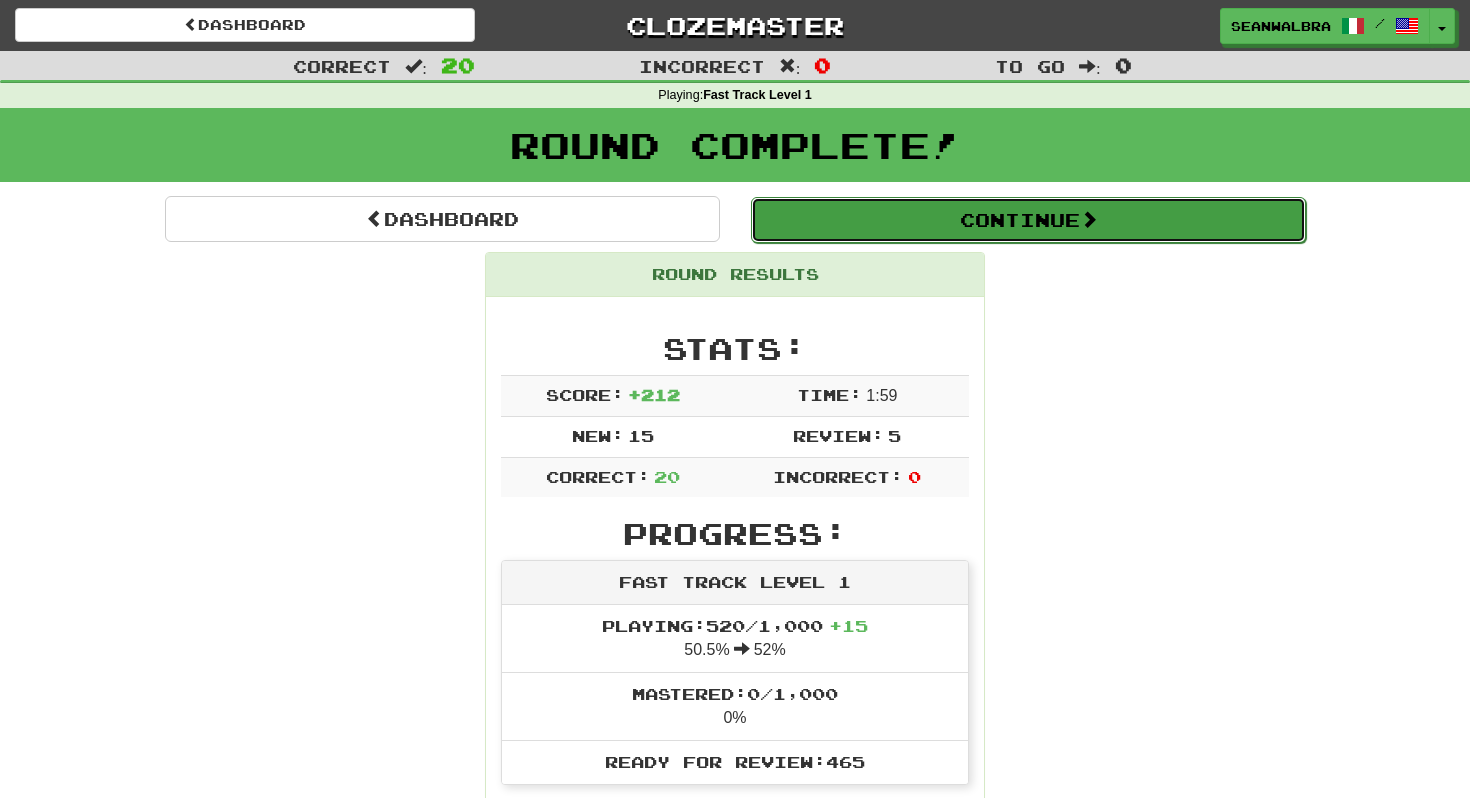 click at bounding box center [1089, 219] 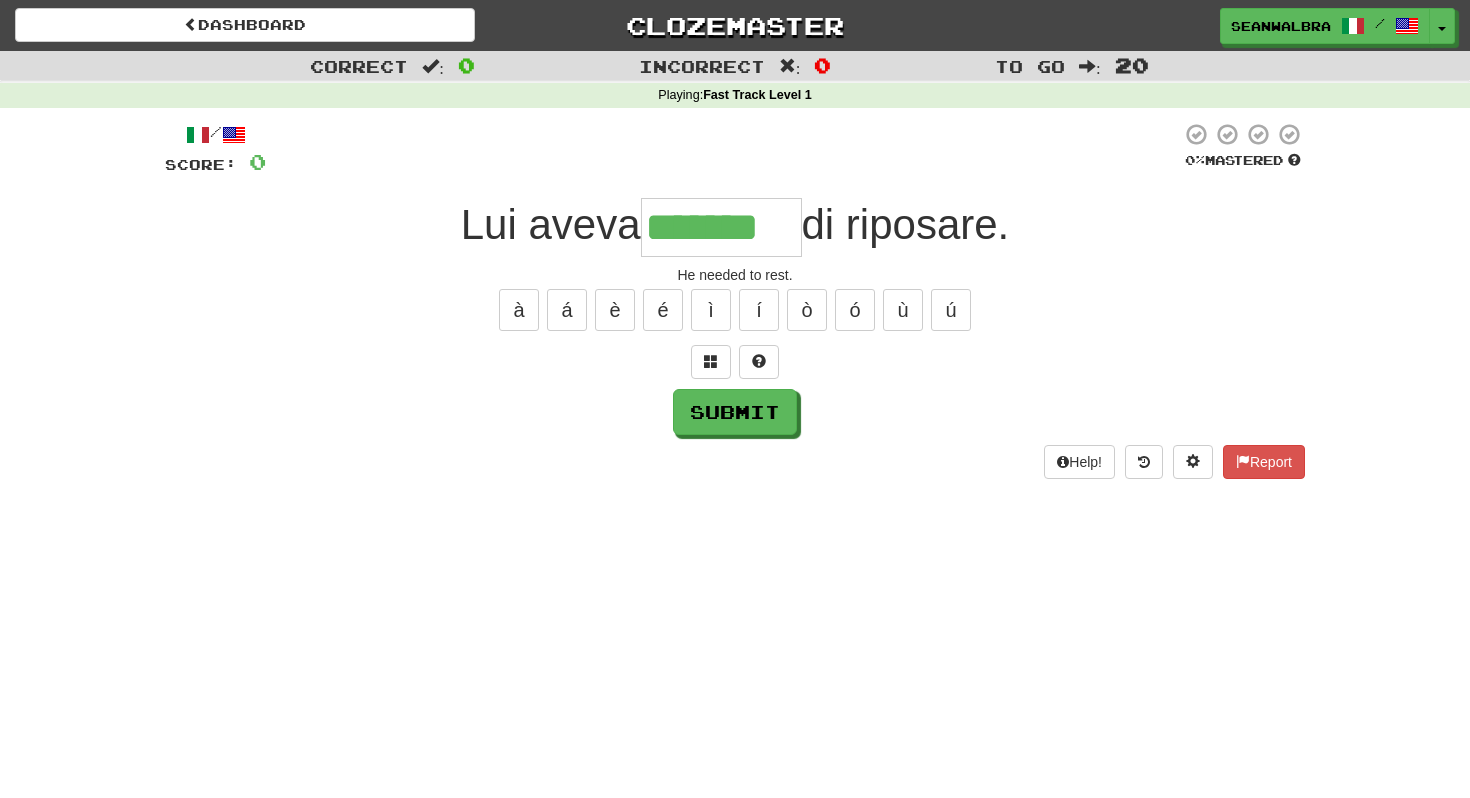 type on "*******" 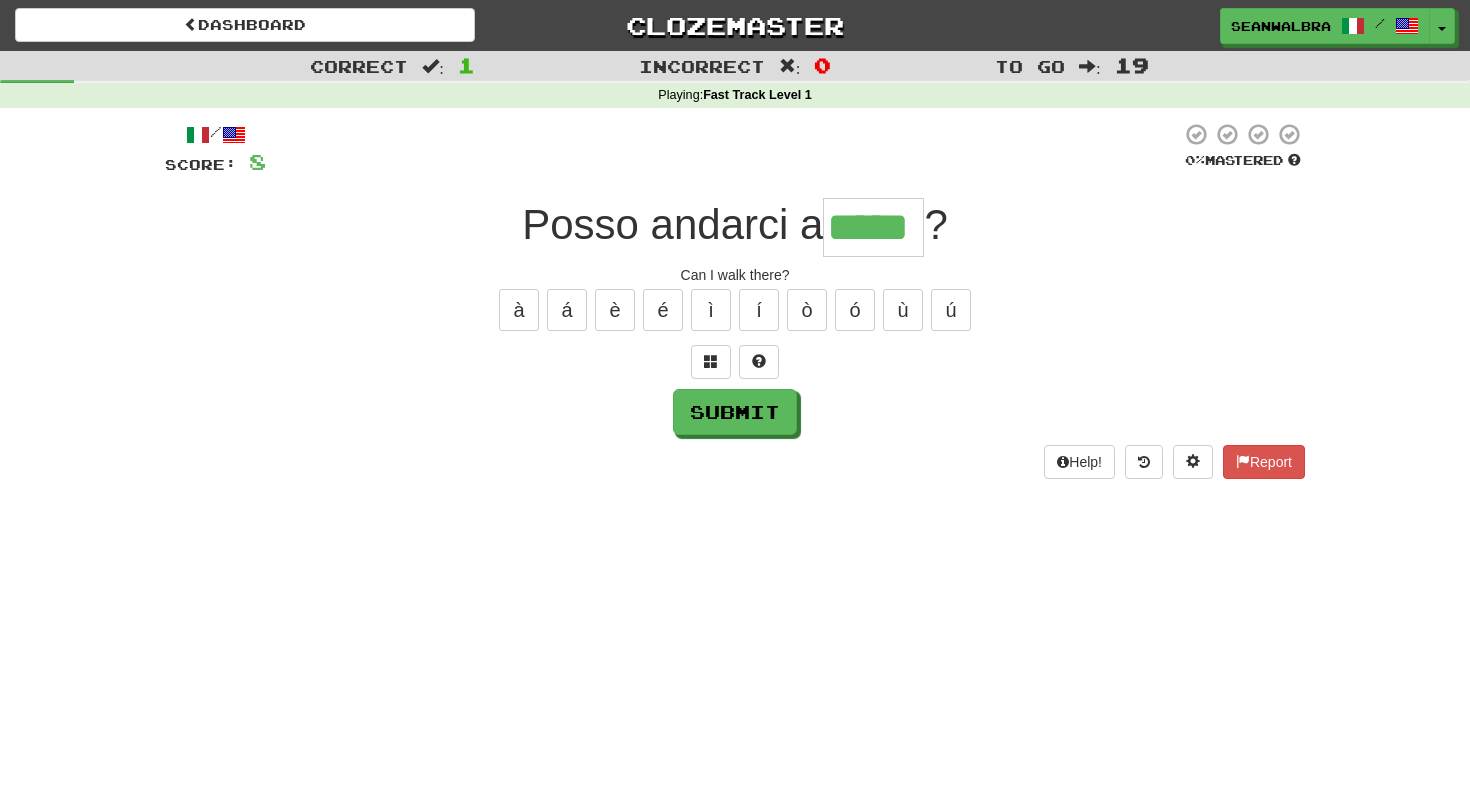 type on "*****" 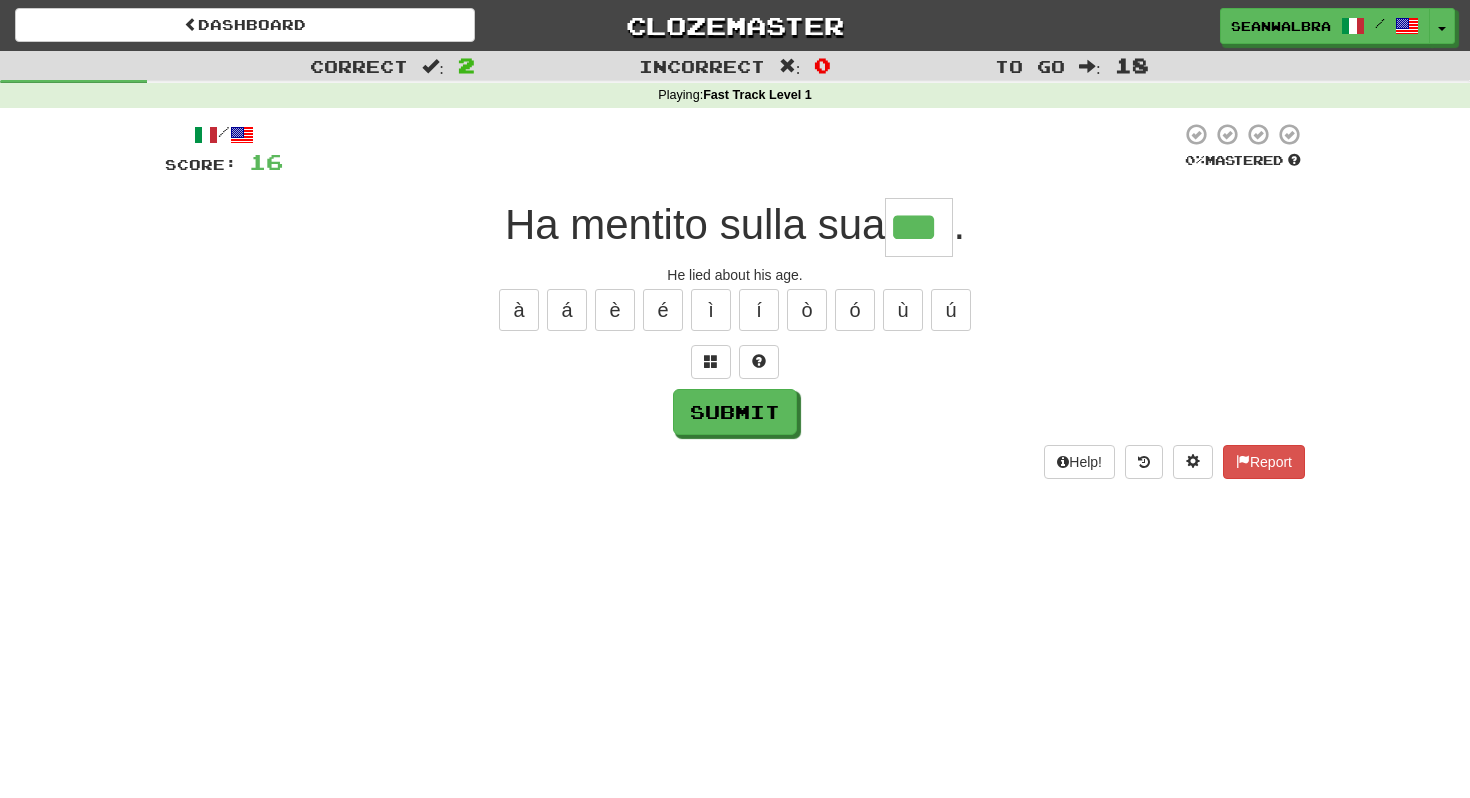 type on "***" 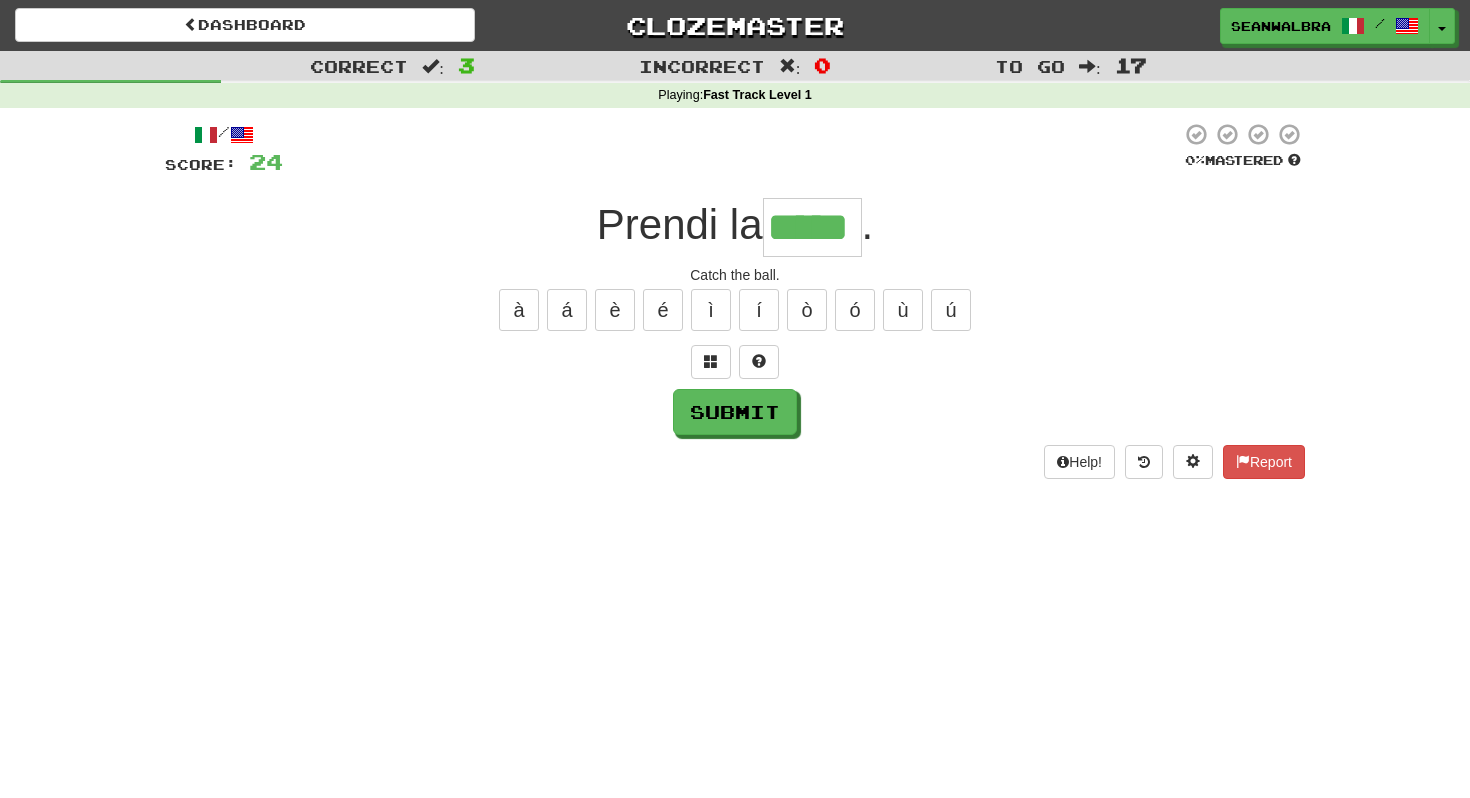 type on "*****" 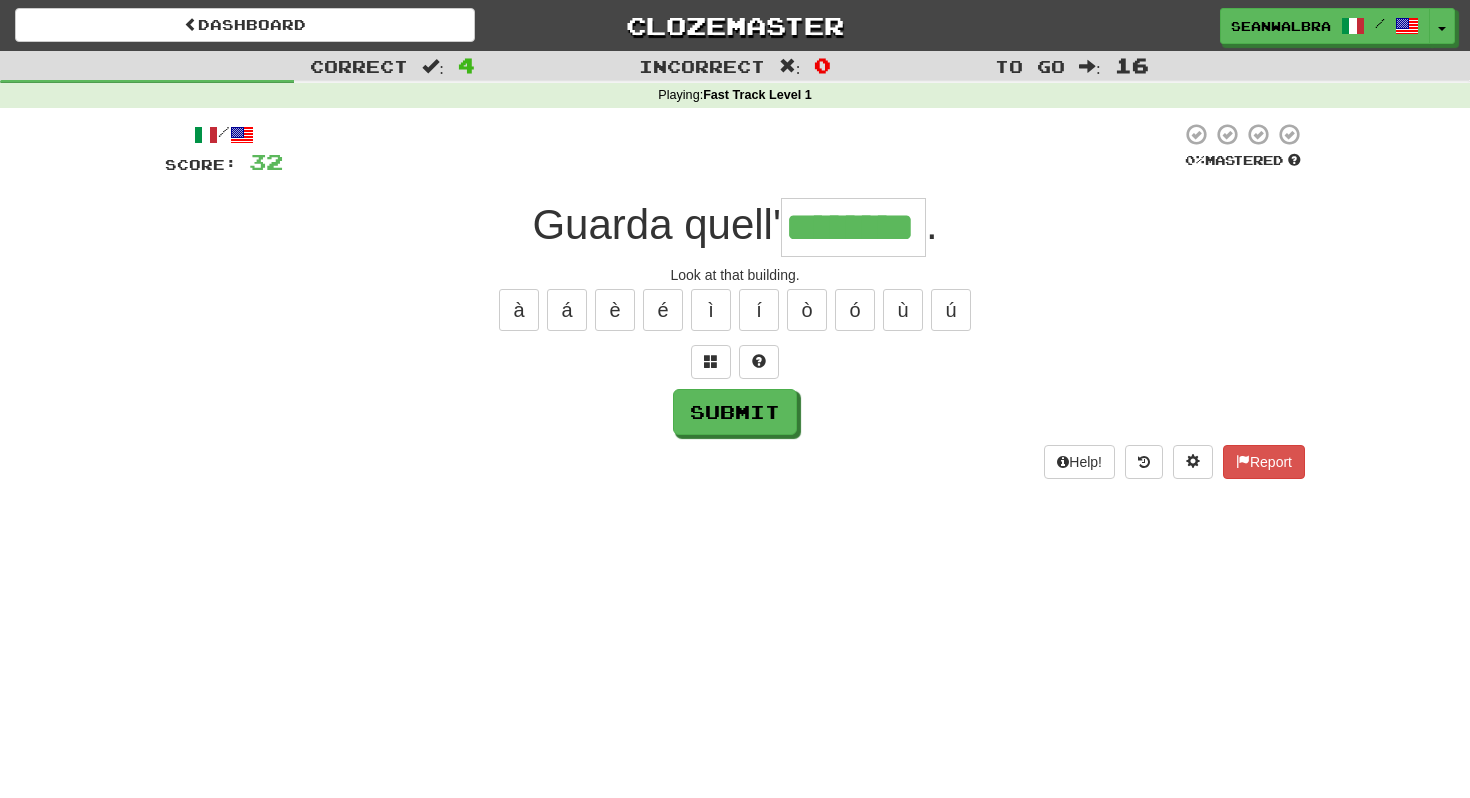 type on "********" 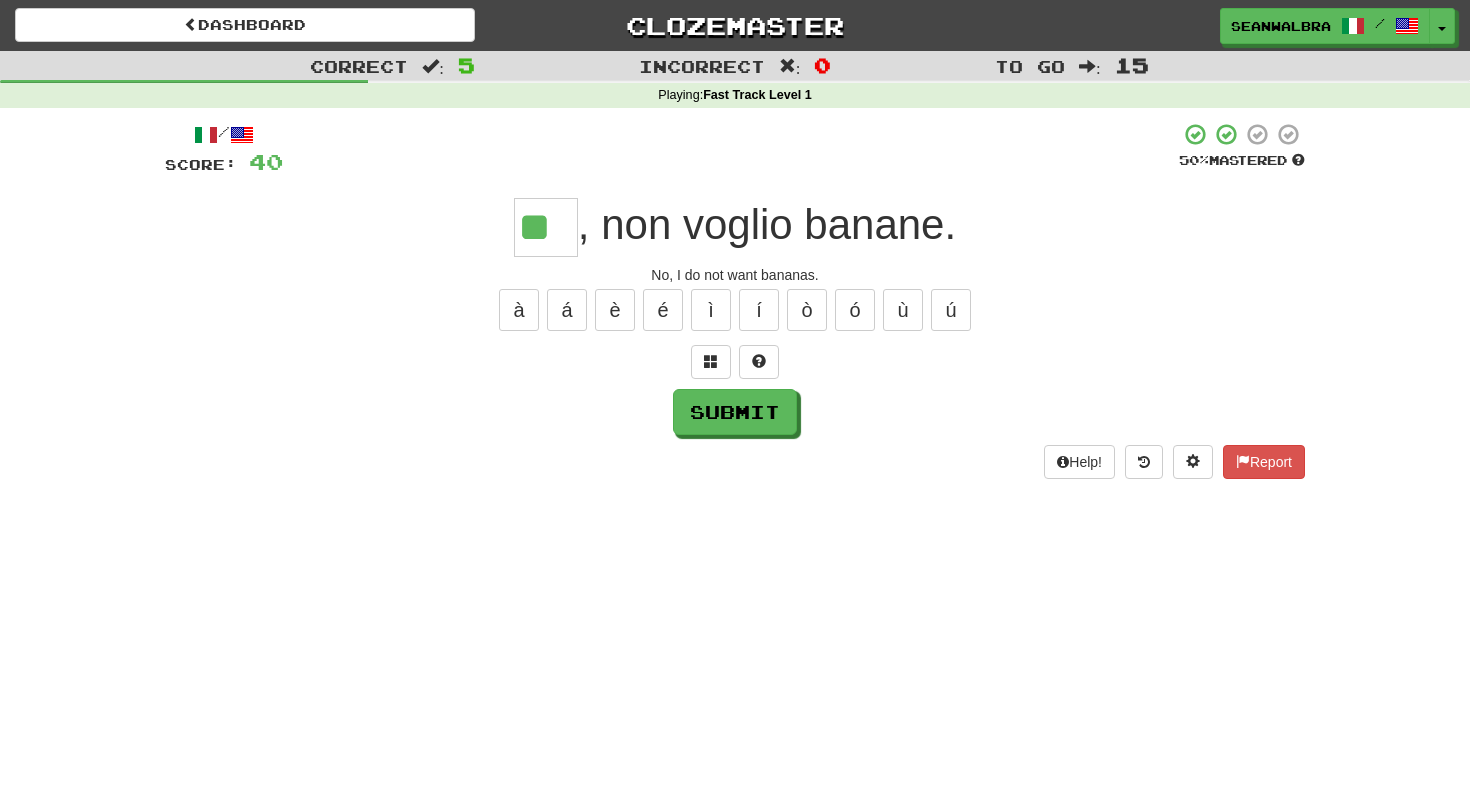 type on "**" 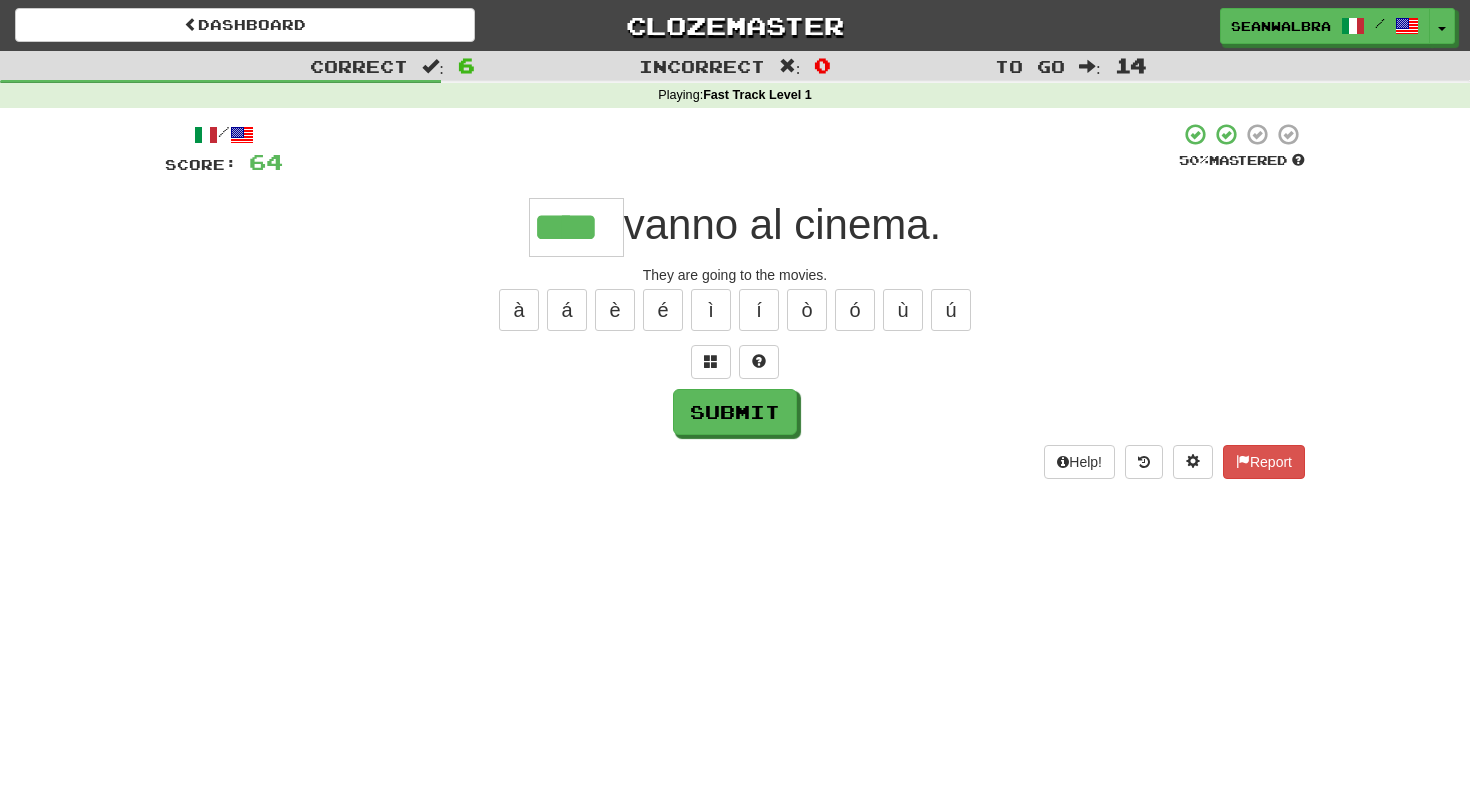 type on "****" 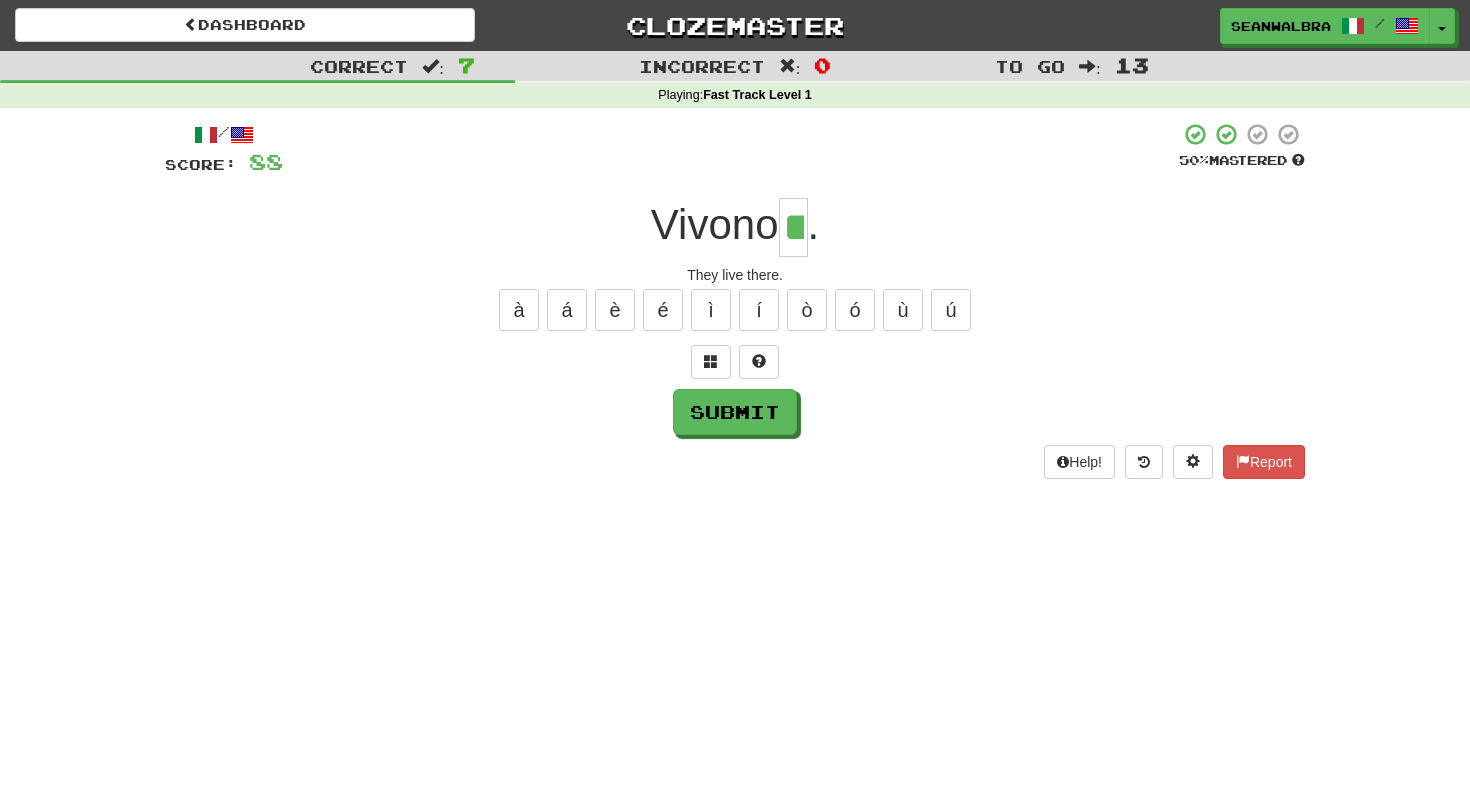 type on "**" 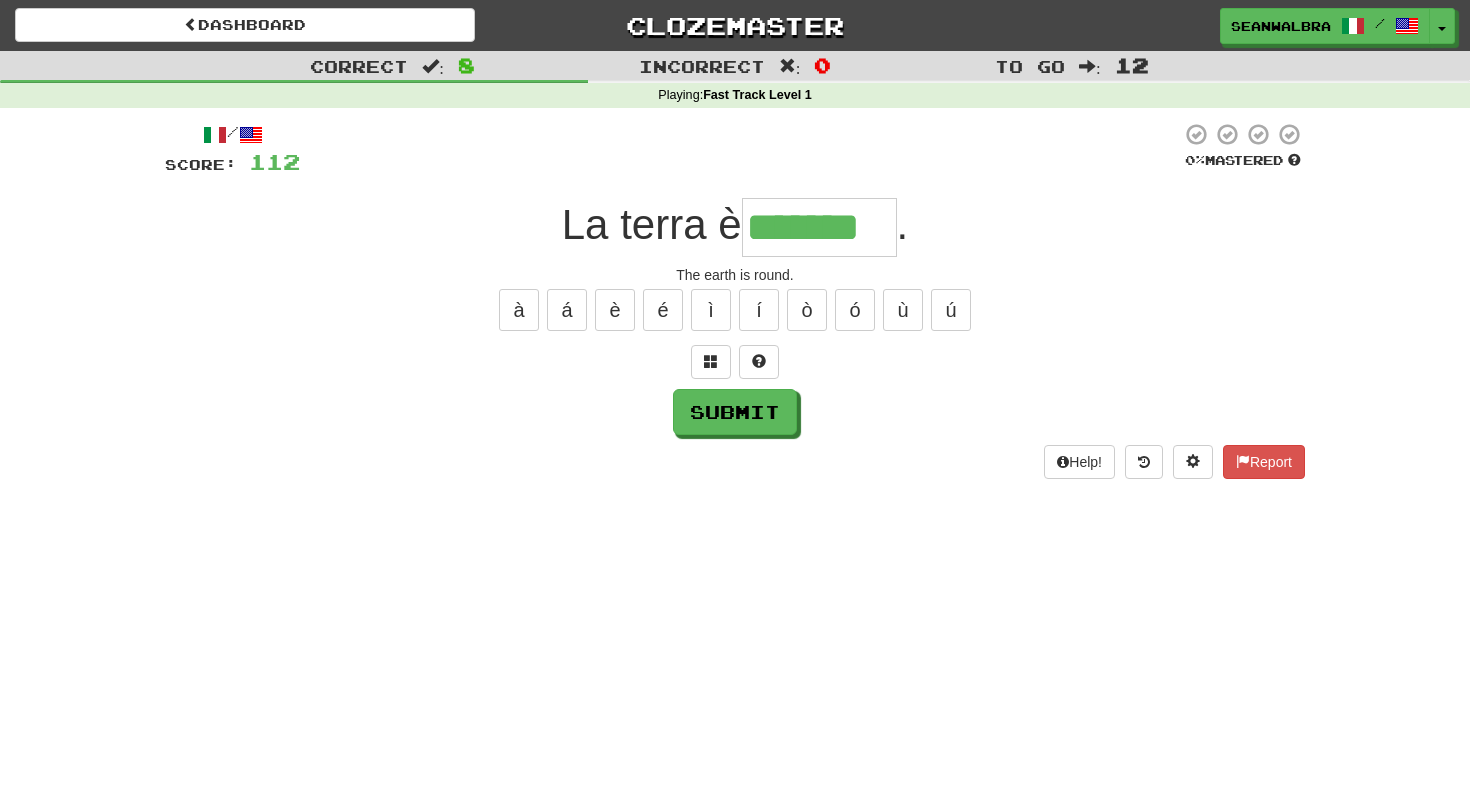 type on "*******" 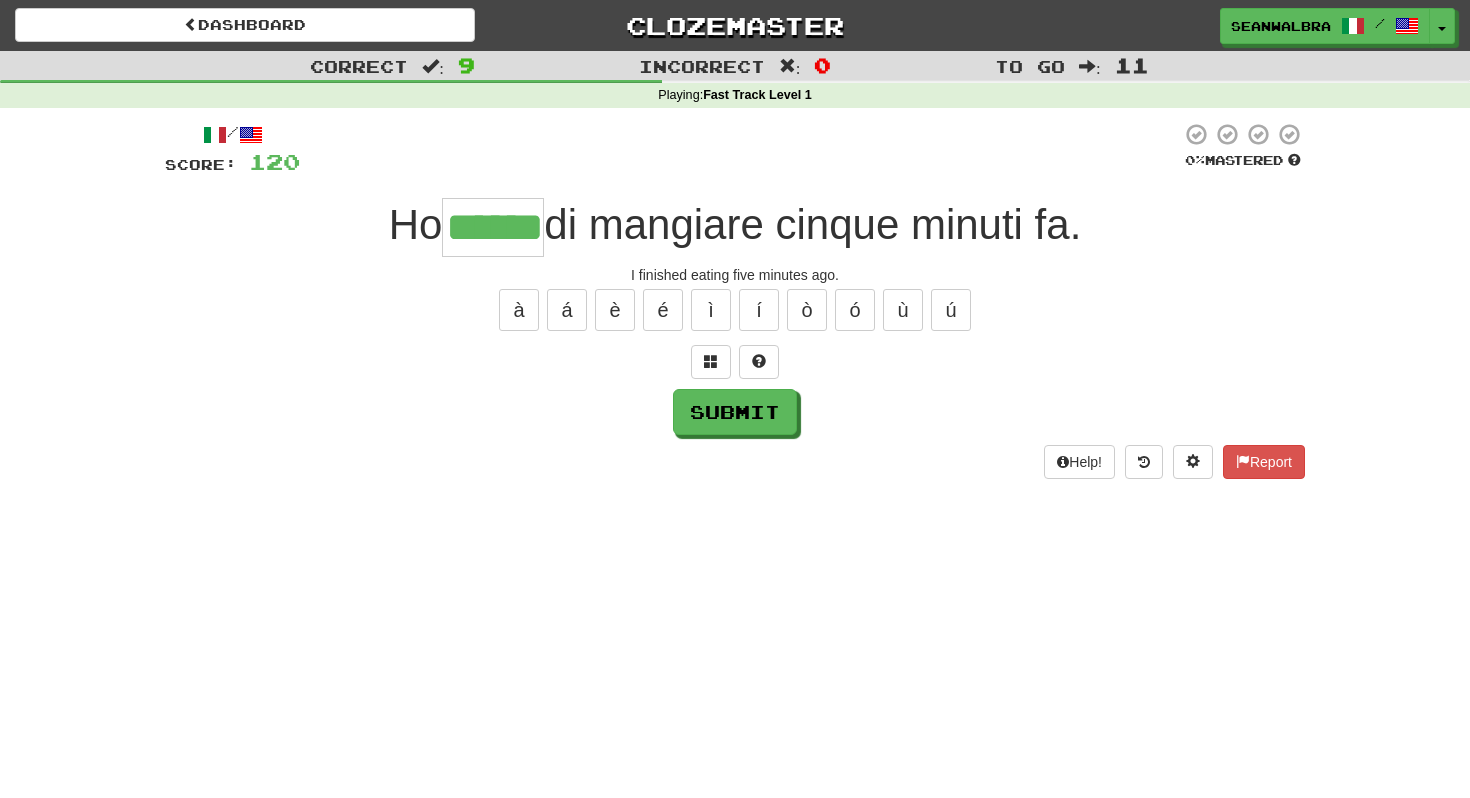 type on "******" 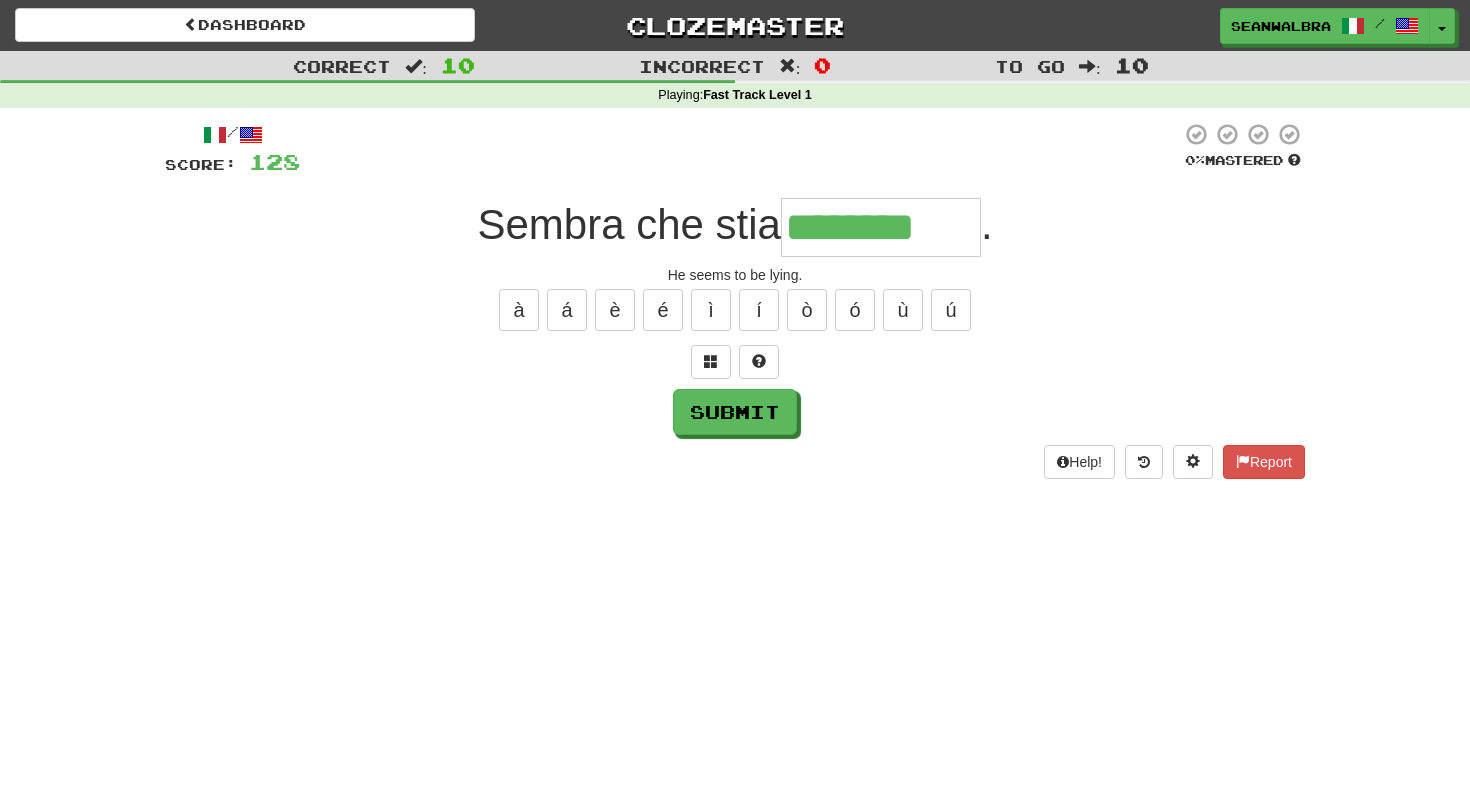 type on "********" 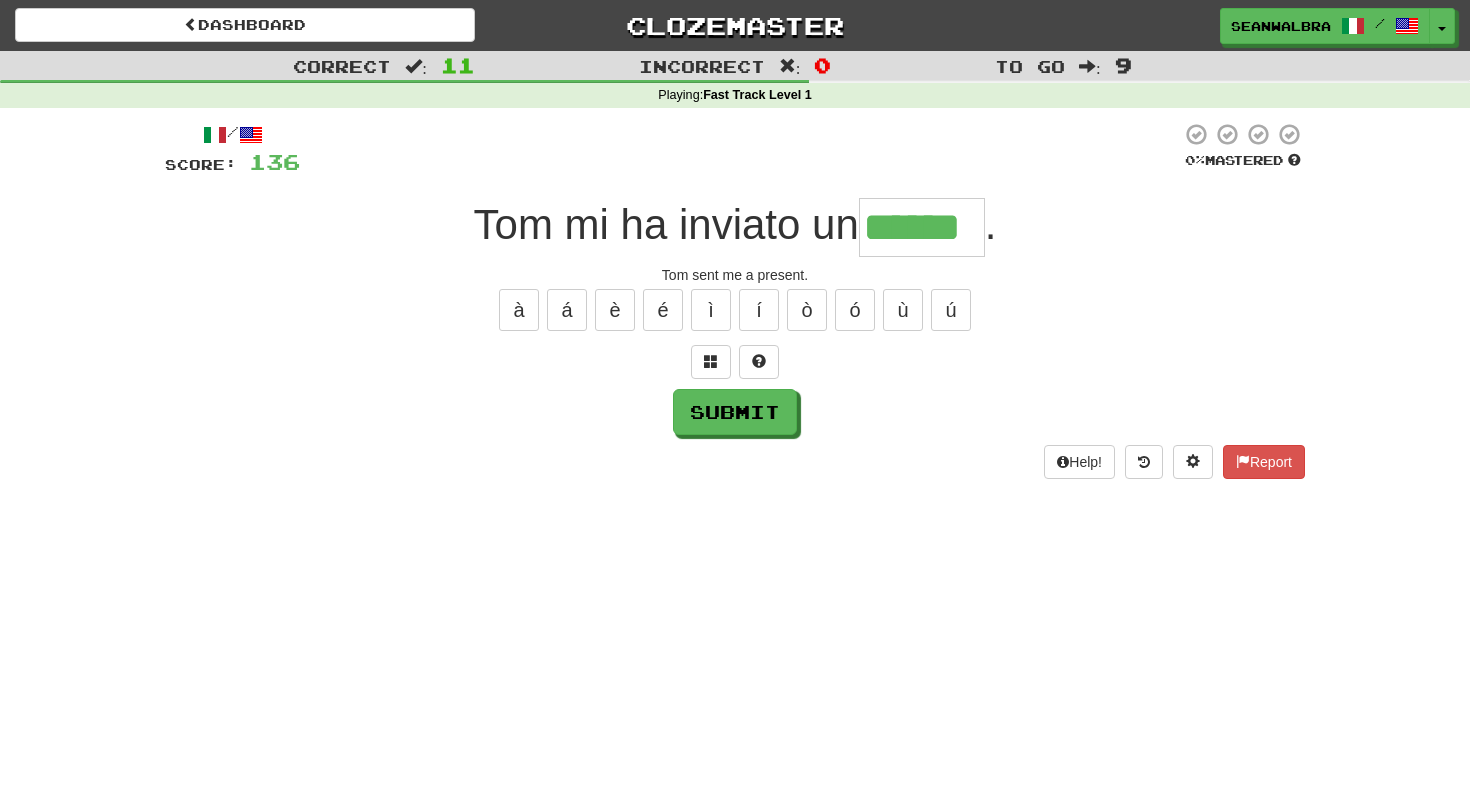type on "******" 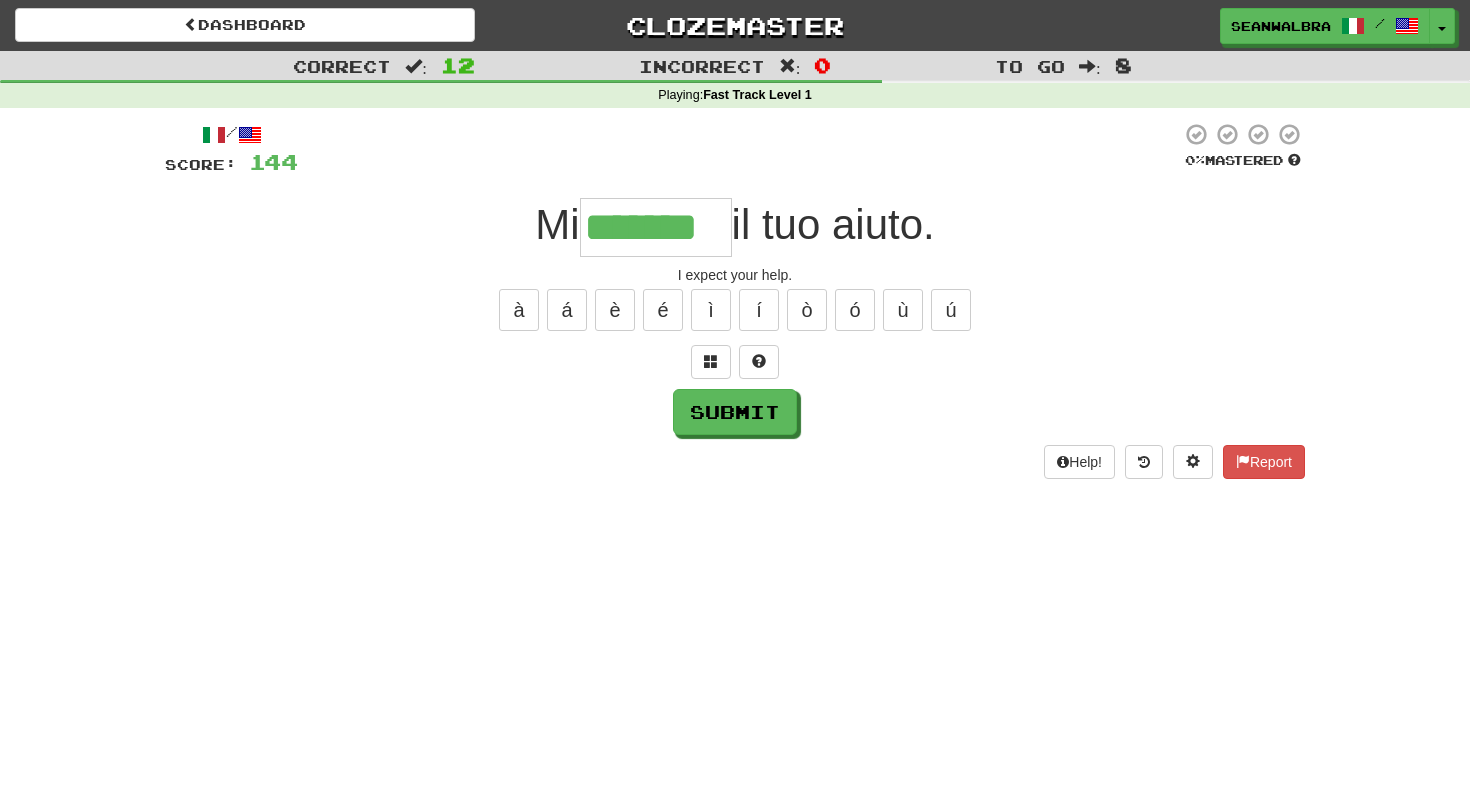 type on "*******" 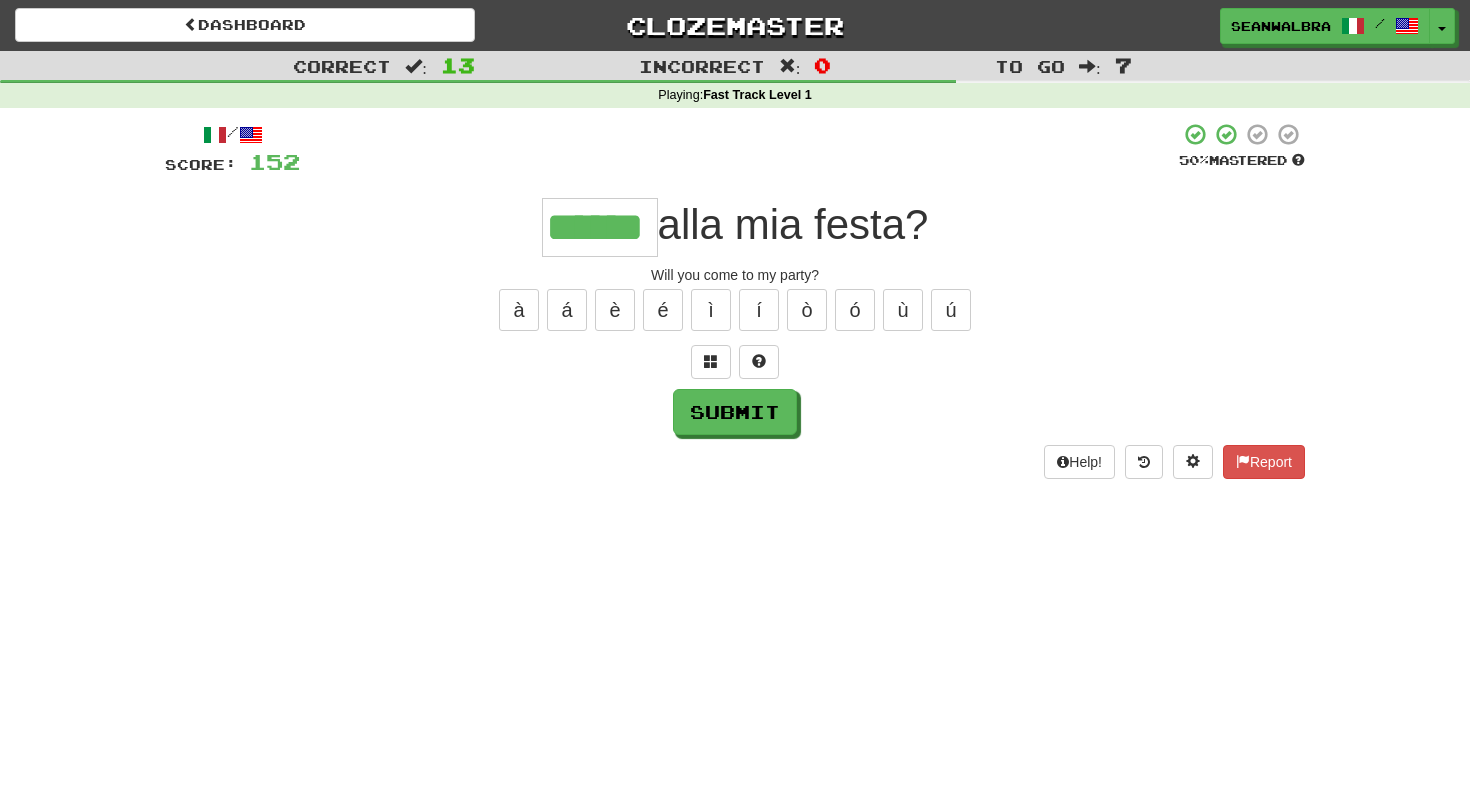 type on "******" 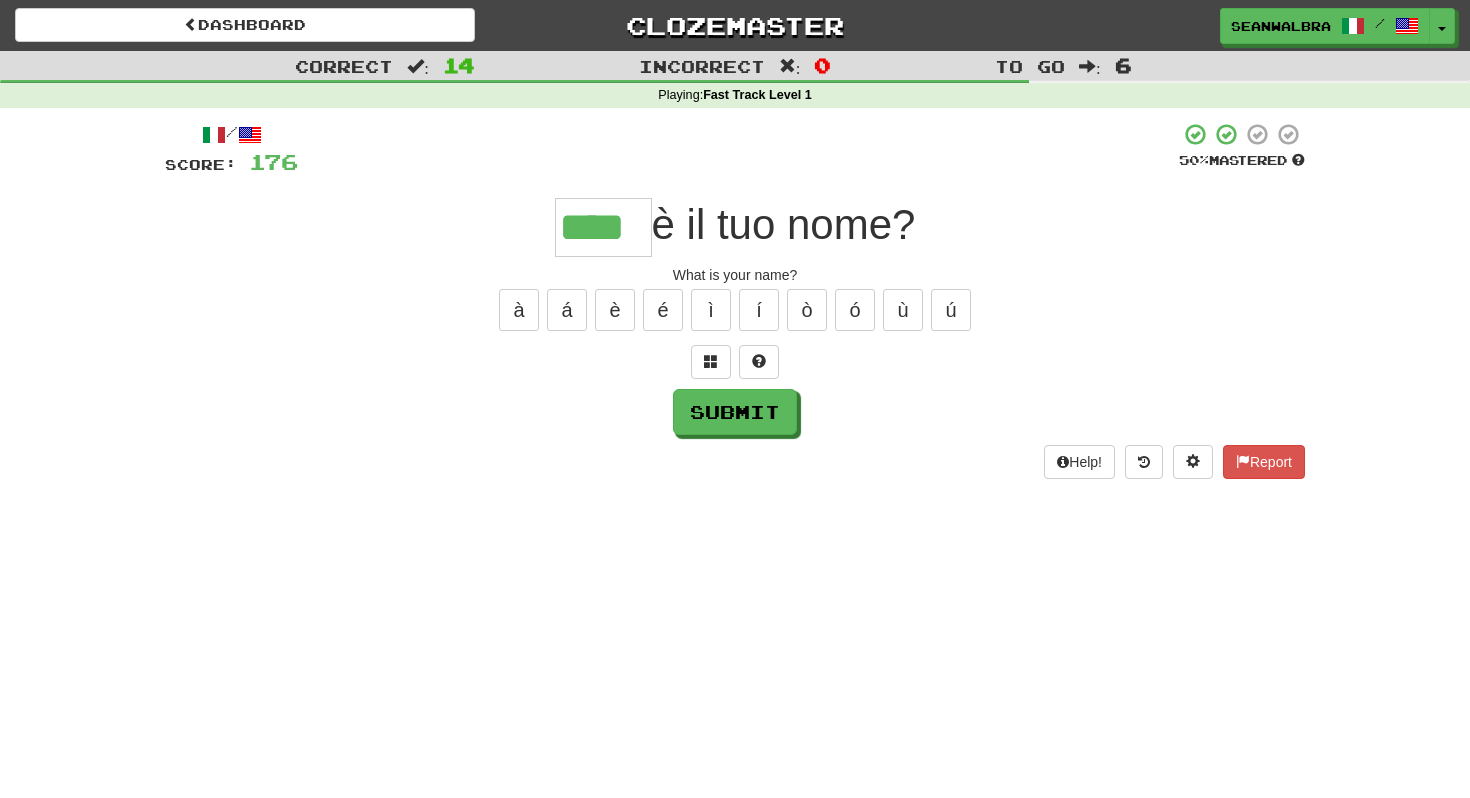 type on "****" 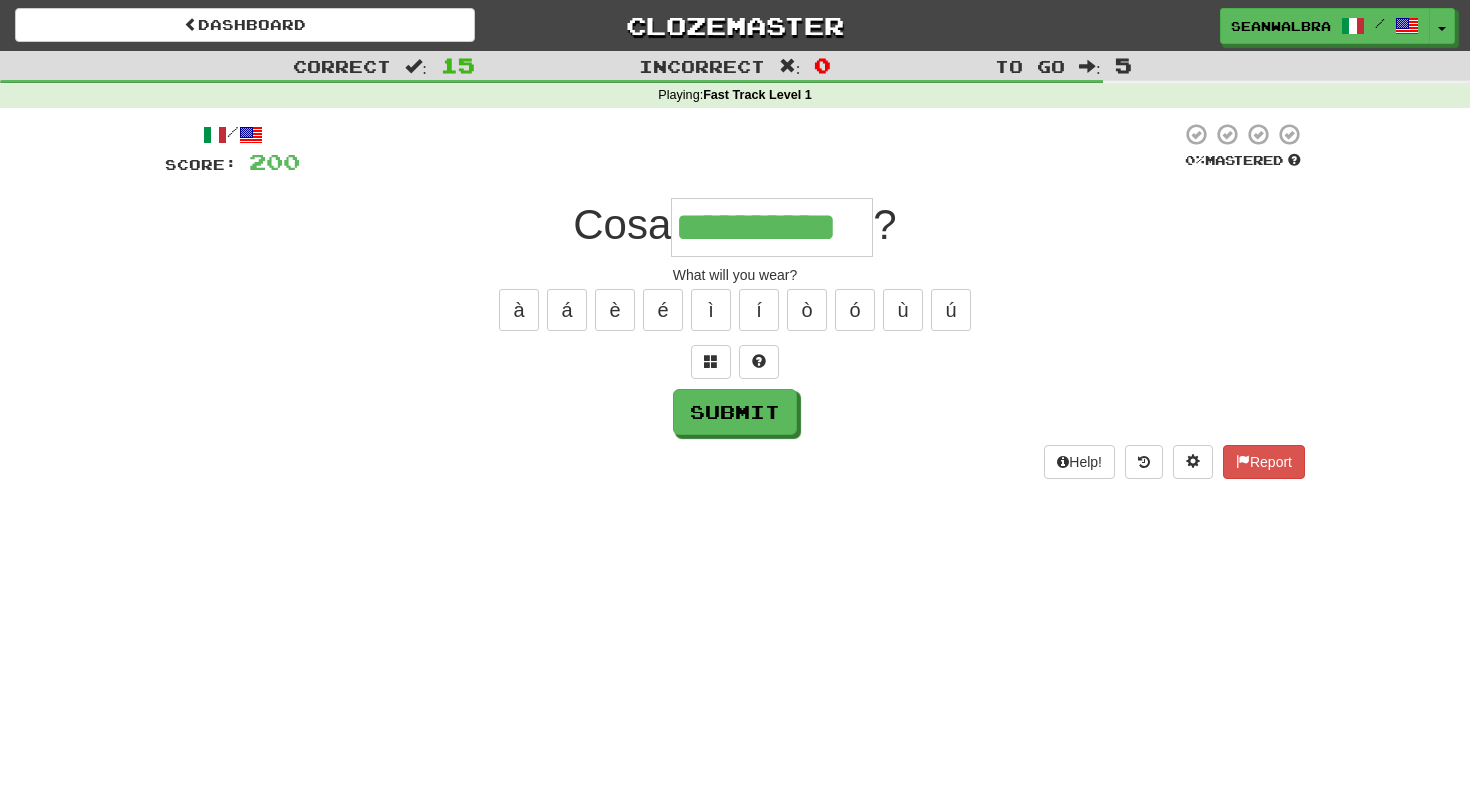 type on "**********" 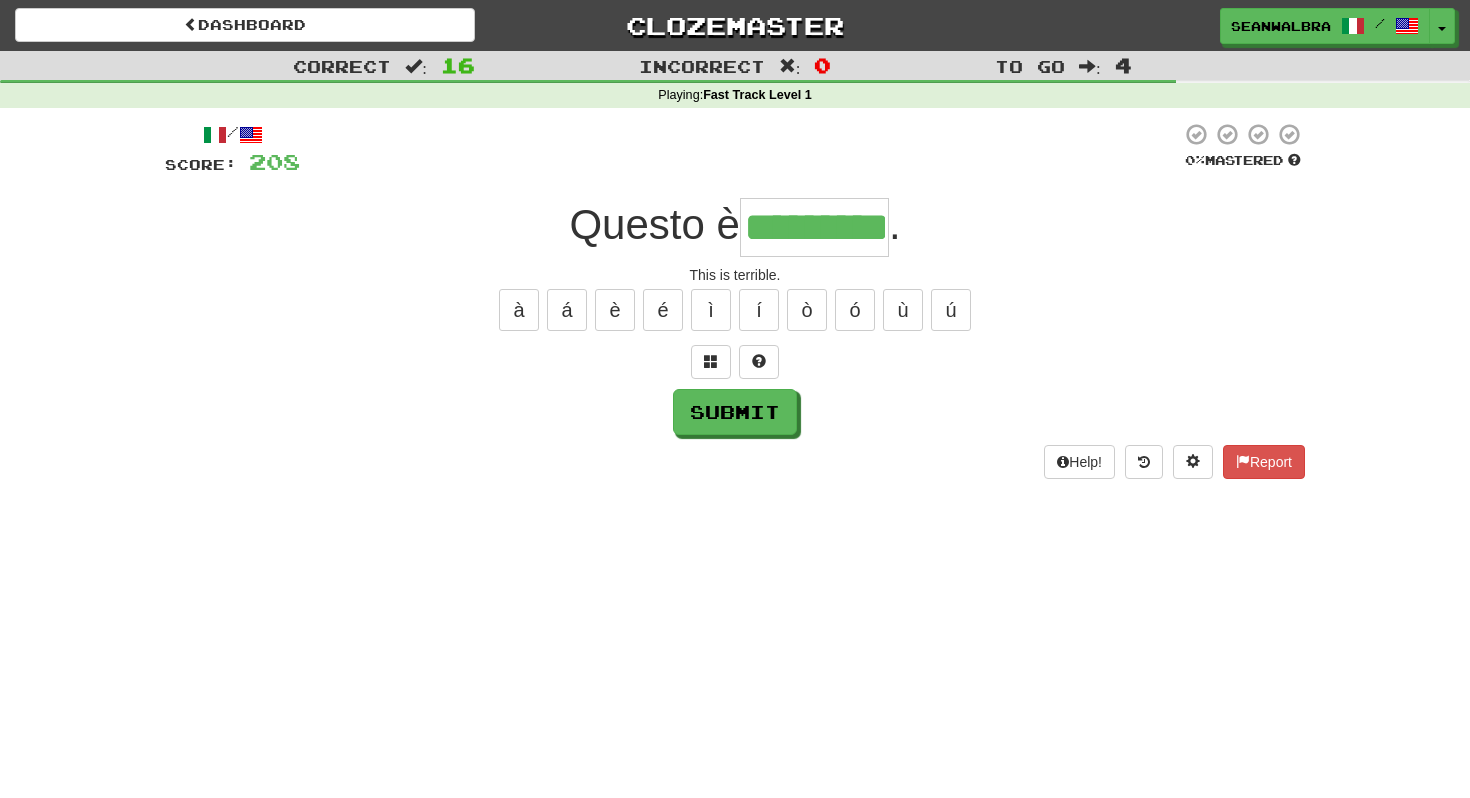 type on "*********" 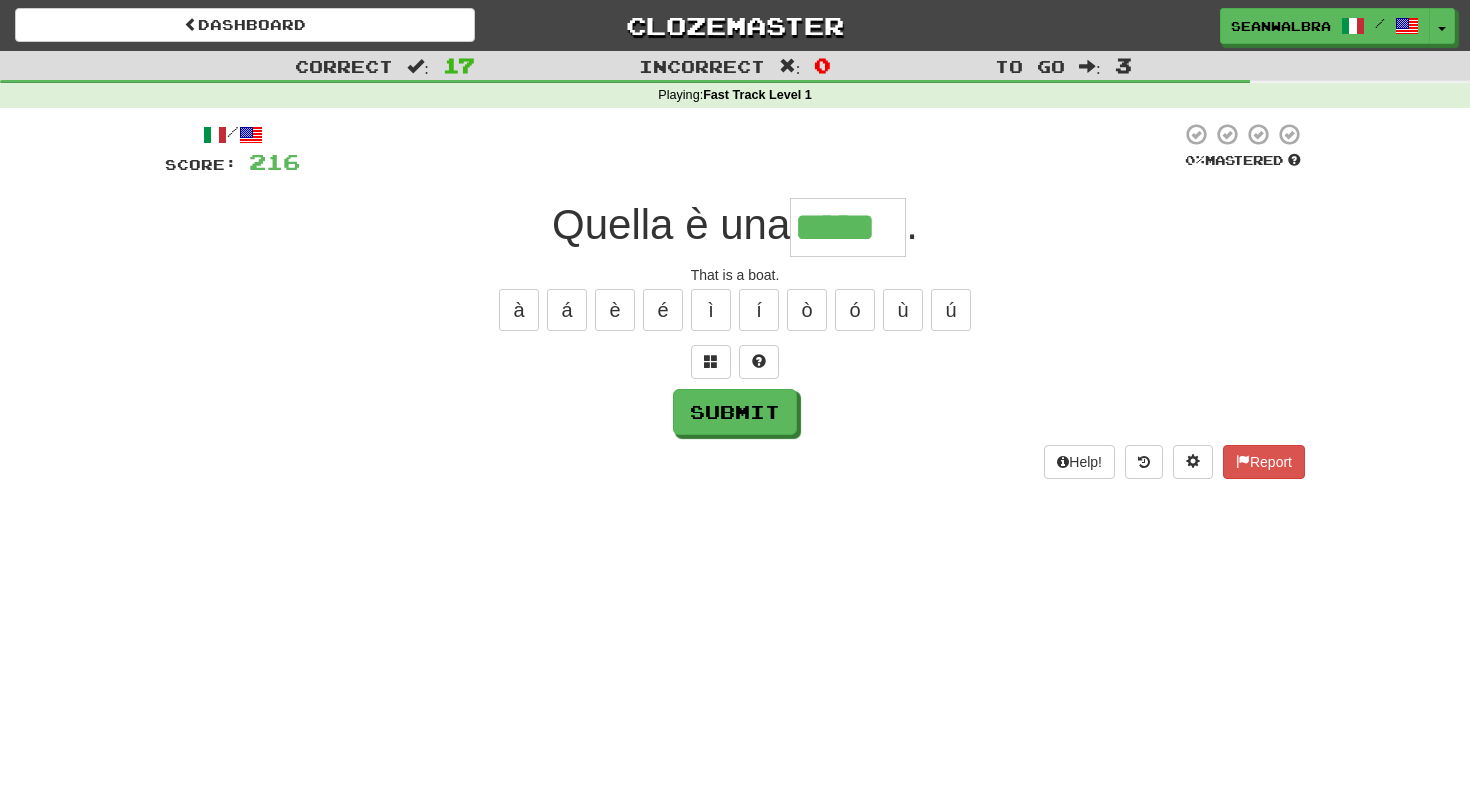 type on "*****" 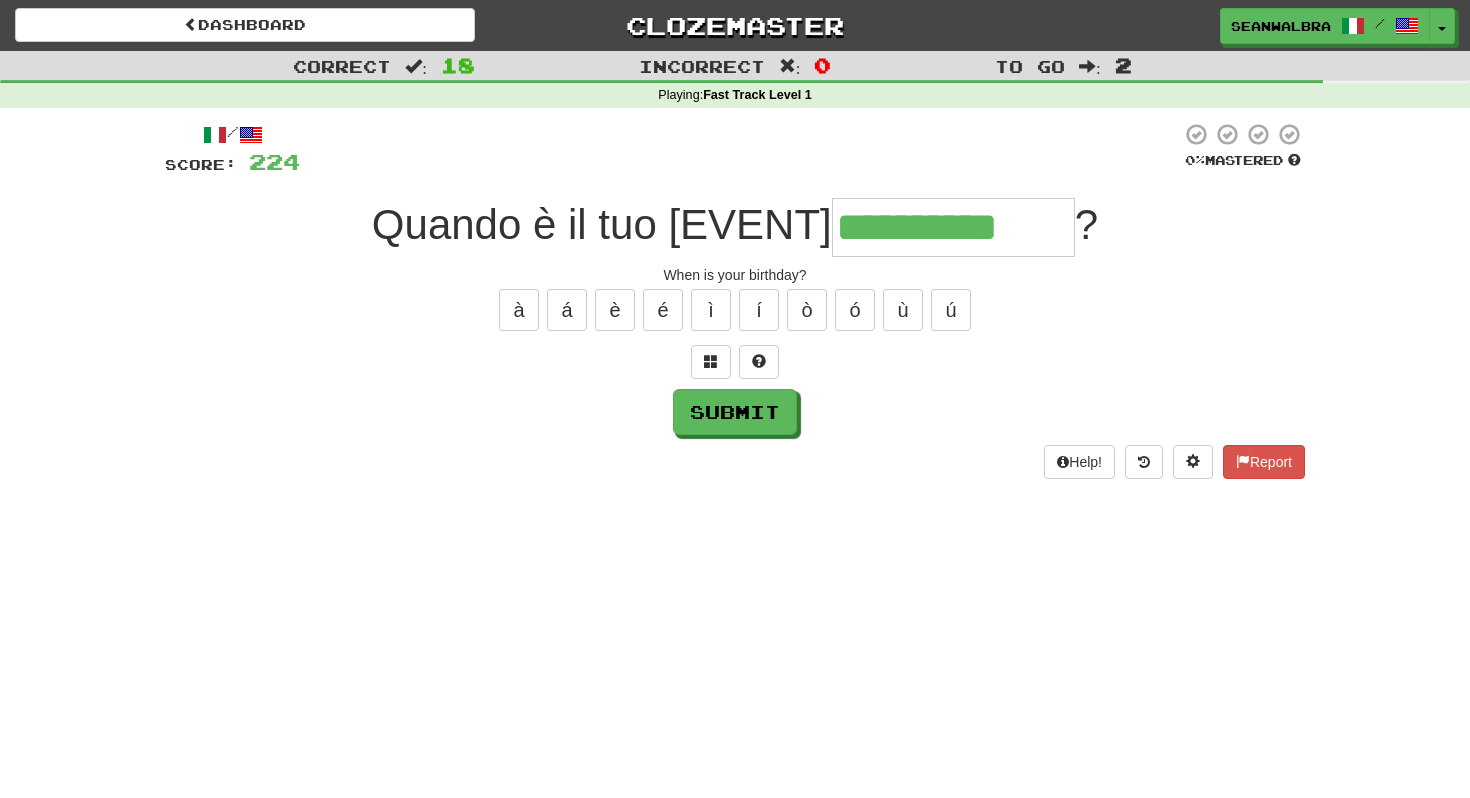 type on "**********" 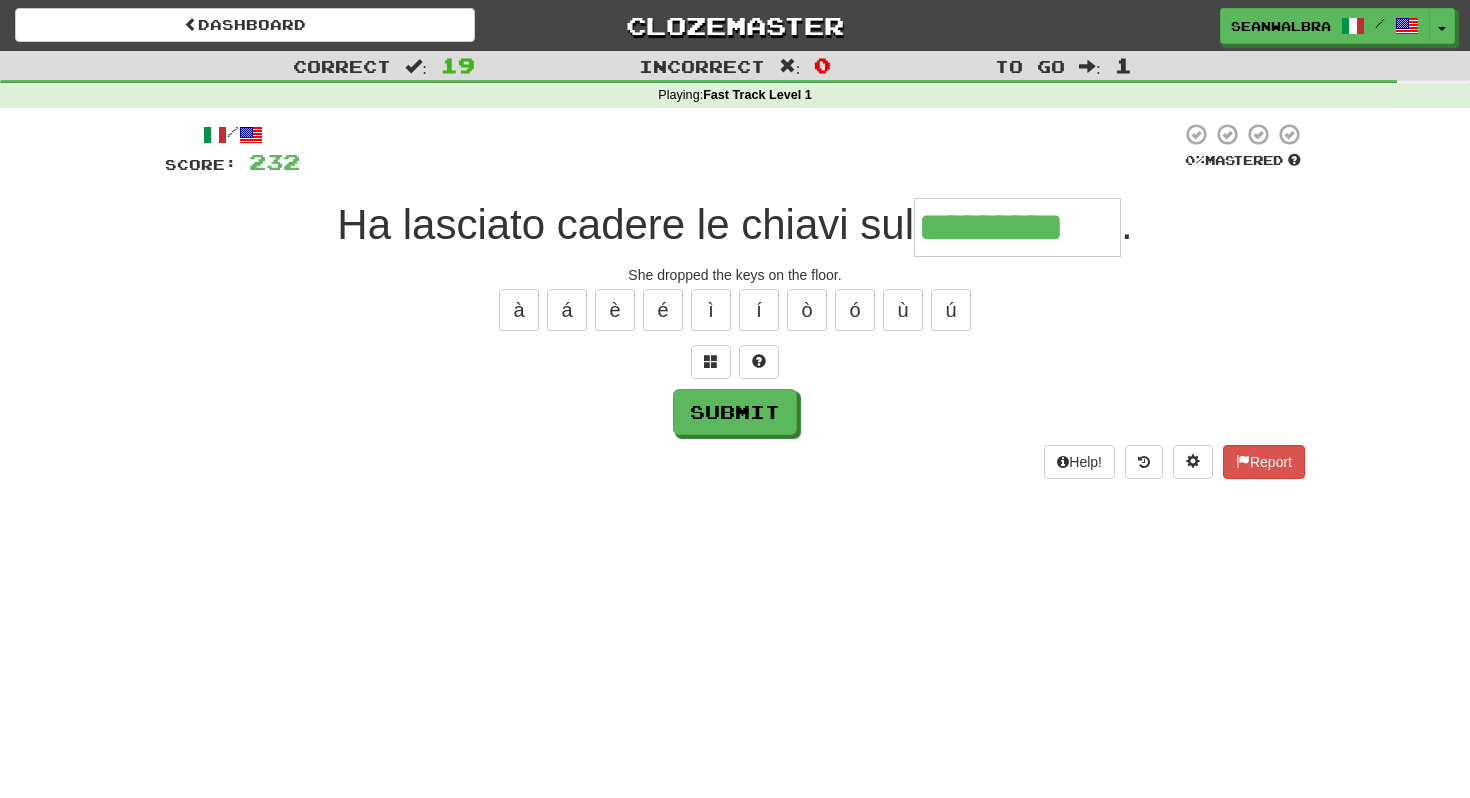 type on "*********" 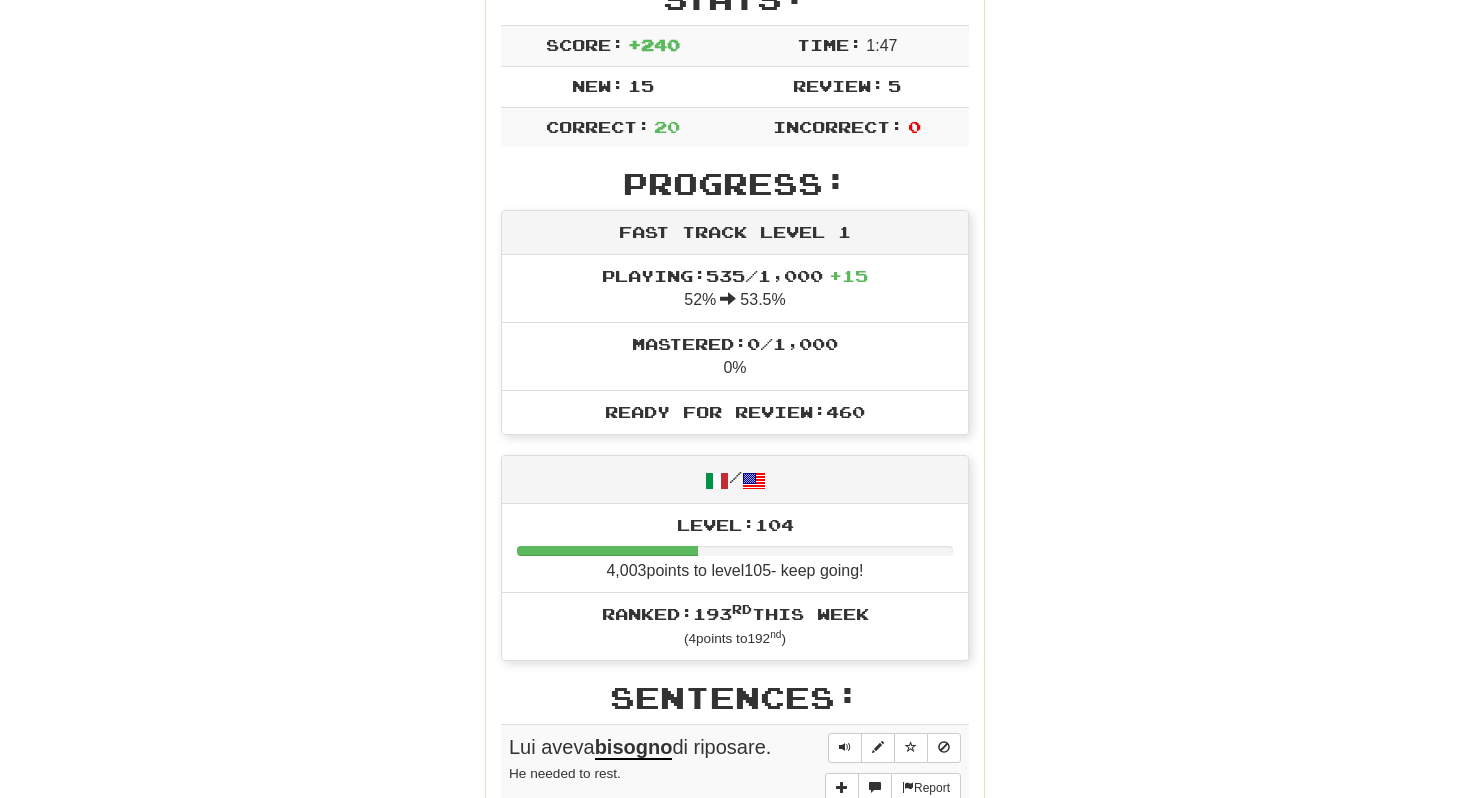 scroll, scrollTop: 0, scrollLeft: 0, axis: both 